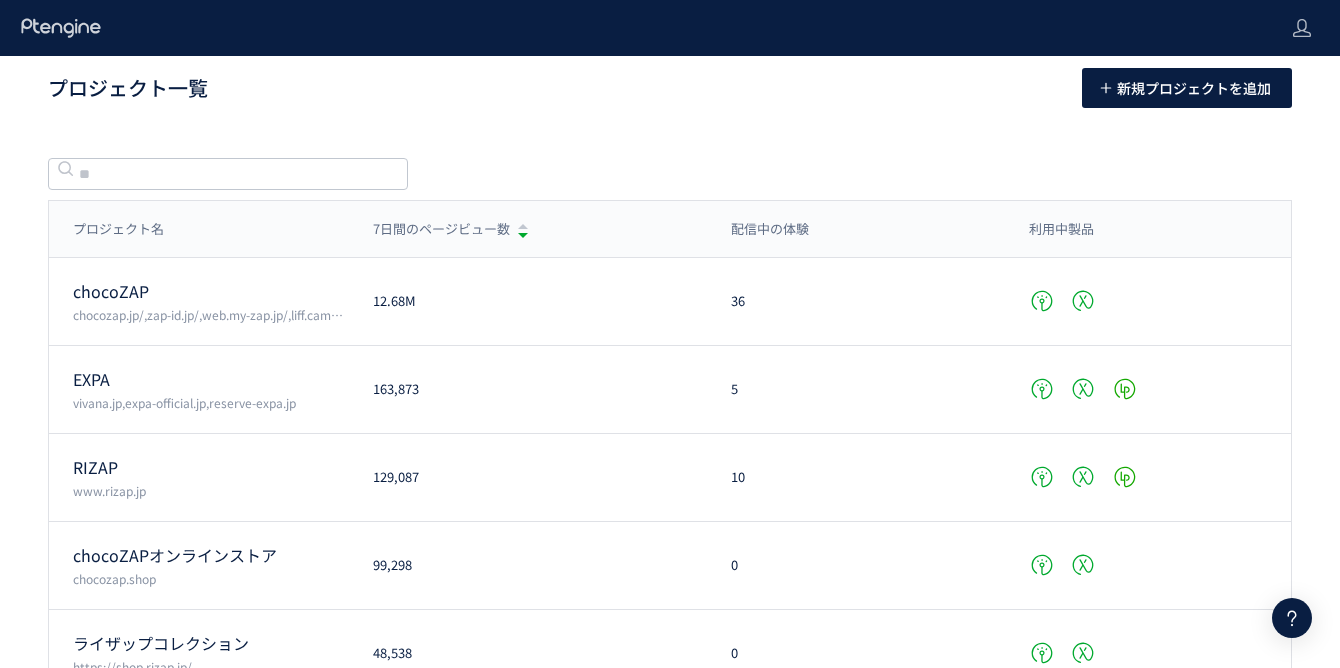 scroll, scrollTop: 0, scrollLeft: 0, axis: both 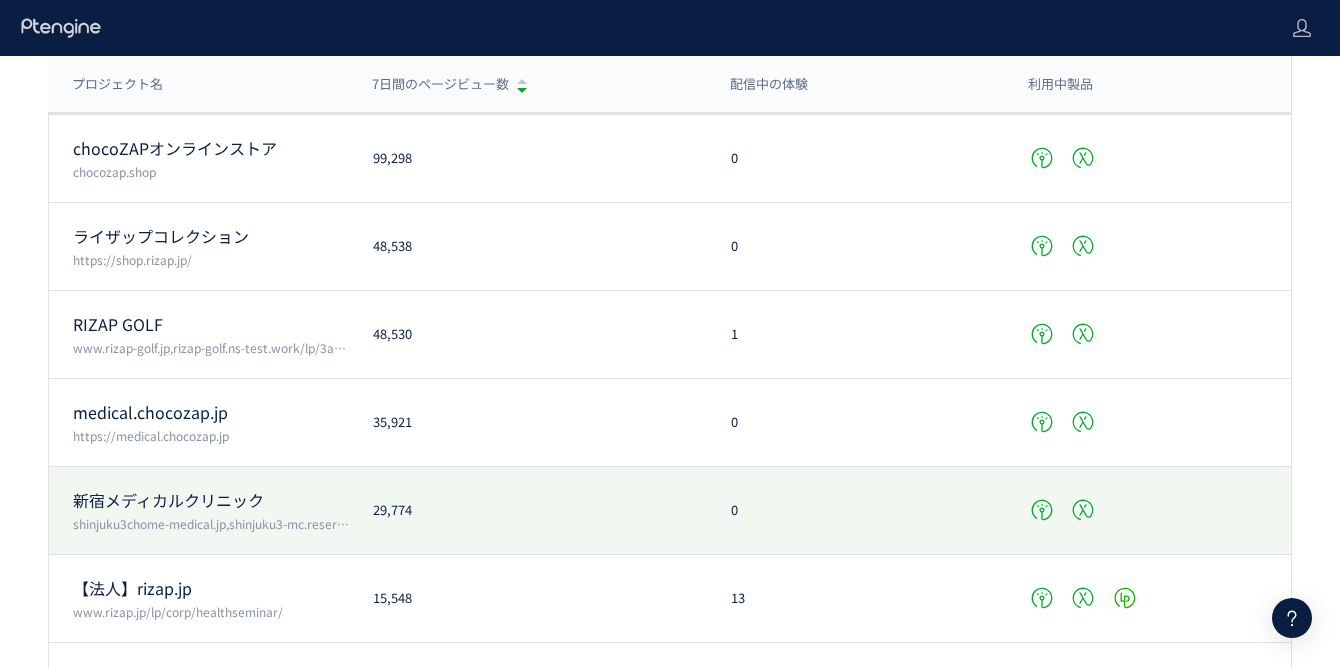 click on "新宿メディカルクリニック" 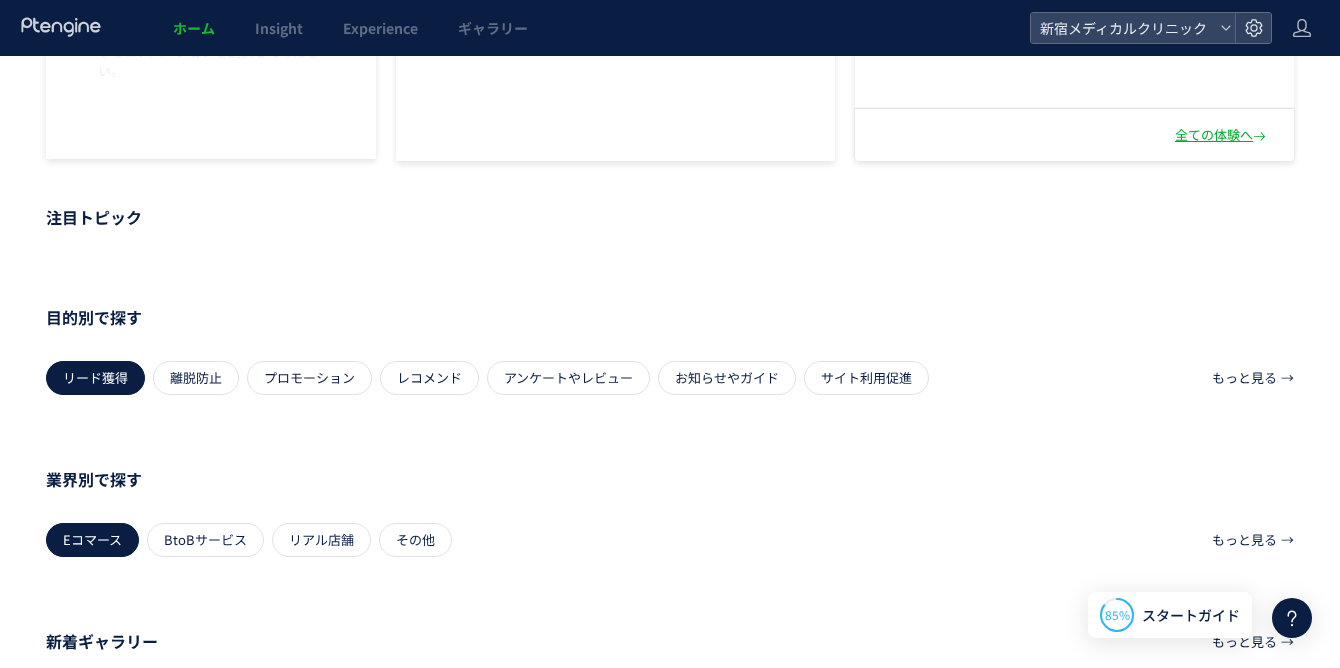 scroll, scrollTop: 0, scrollLeft: 0, axis: both 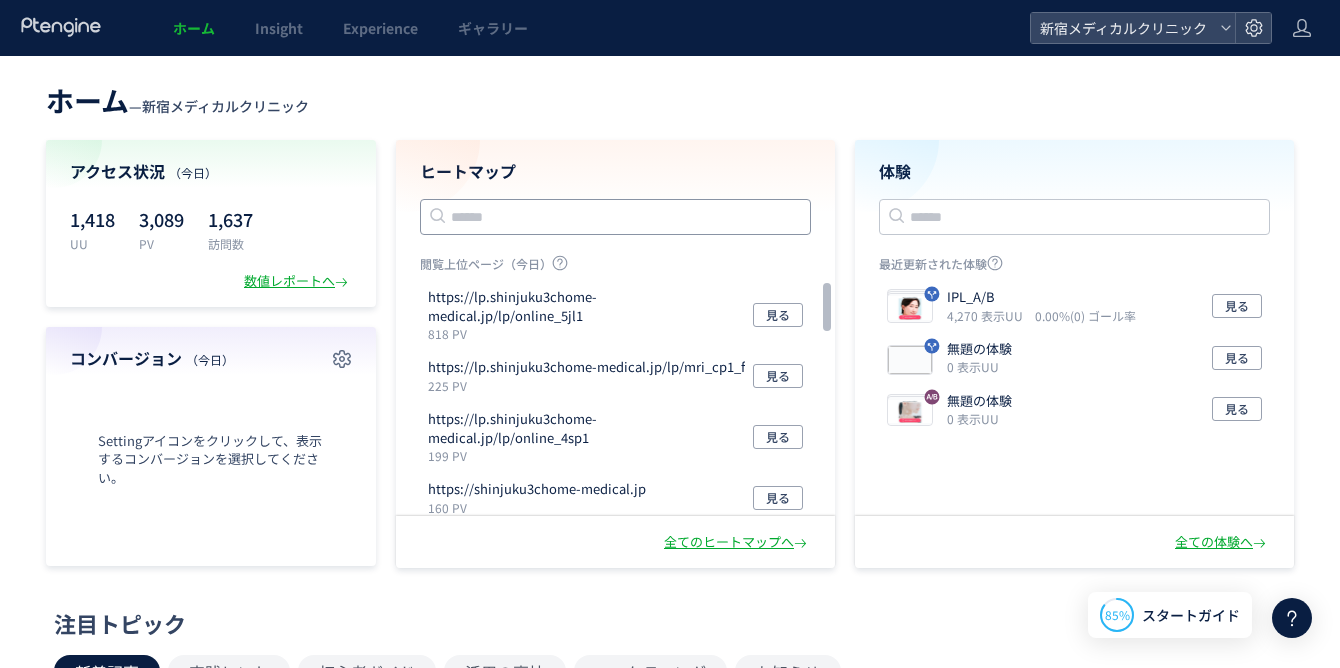 click 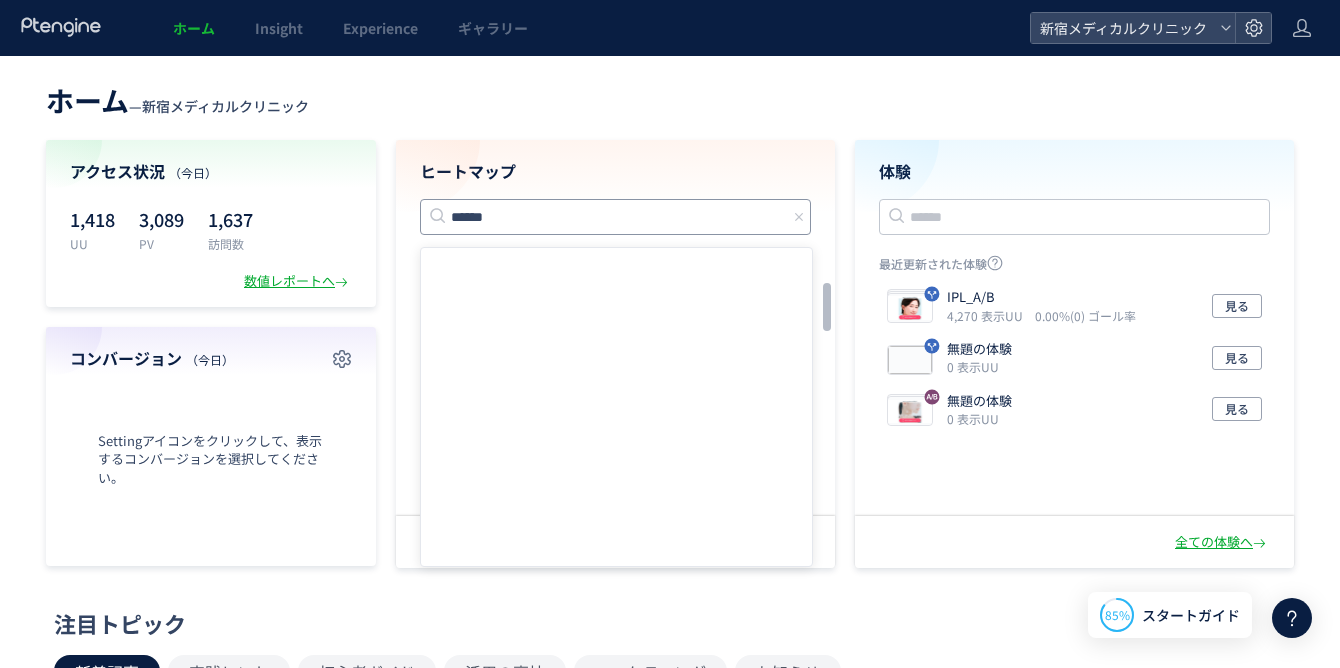 type on "******" 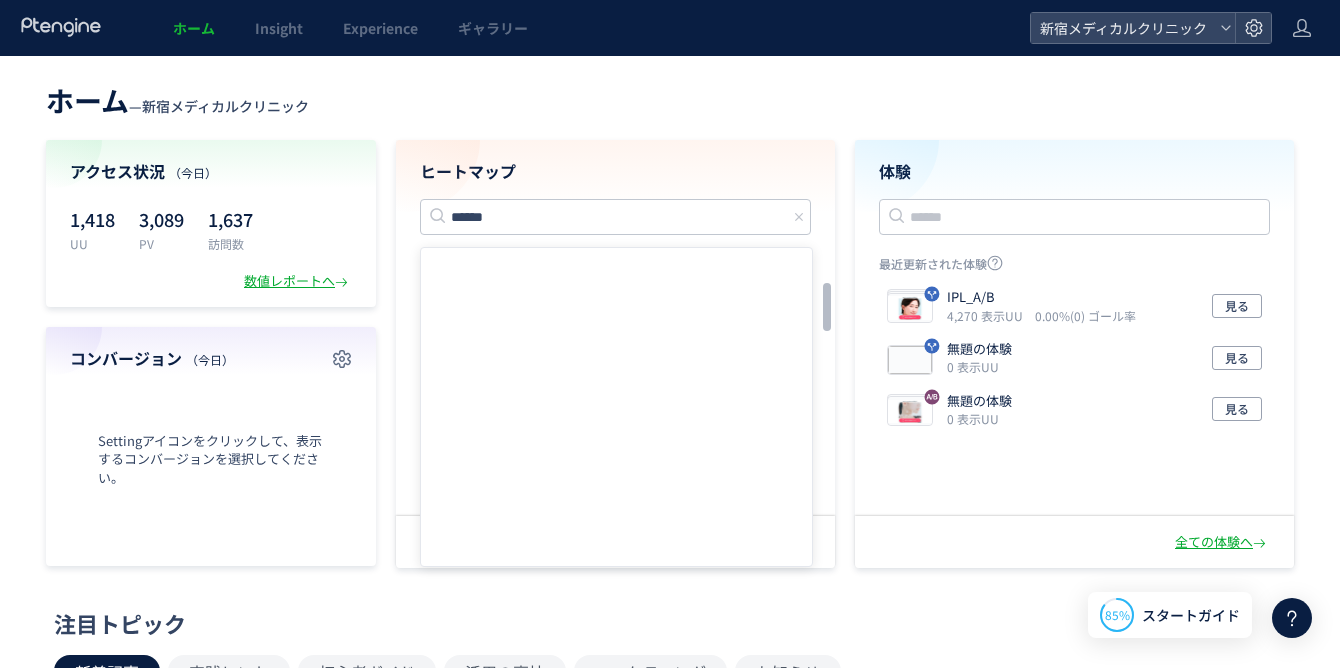 click 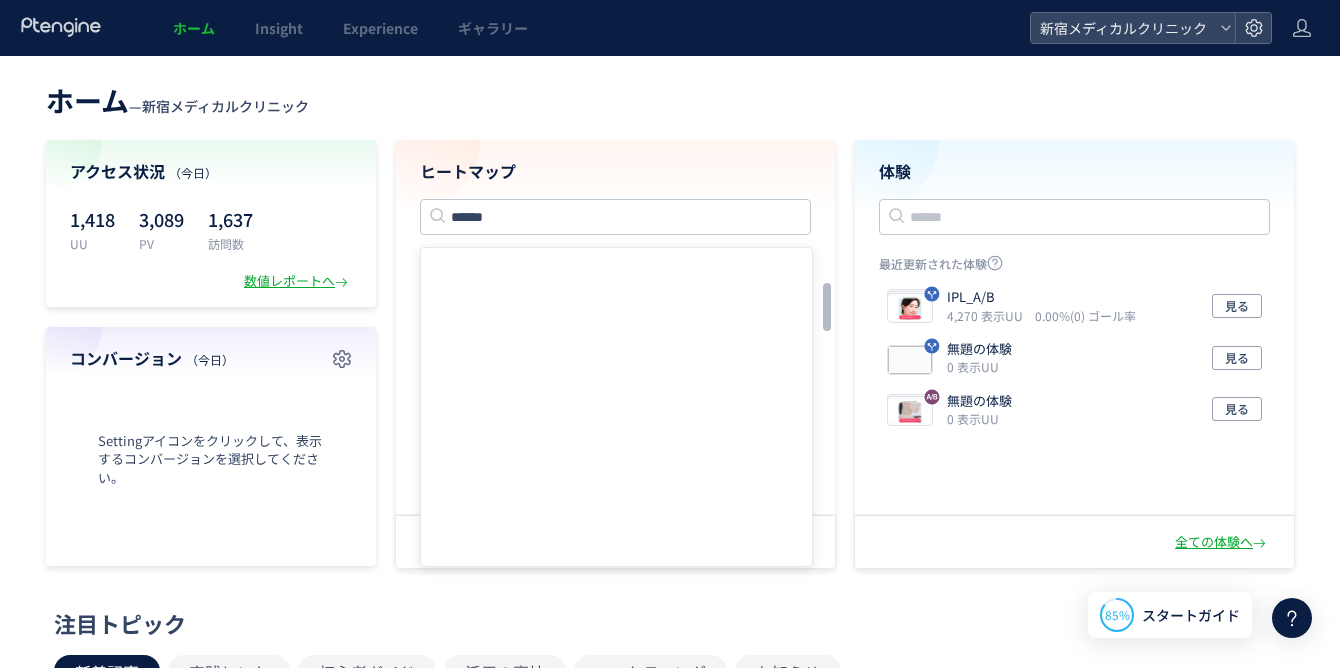 click on "全ての体験へ" 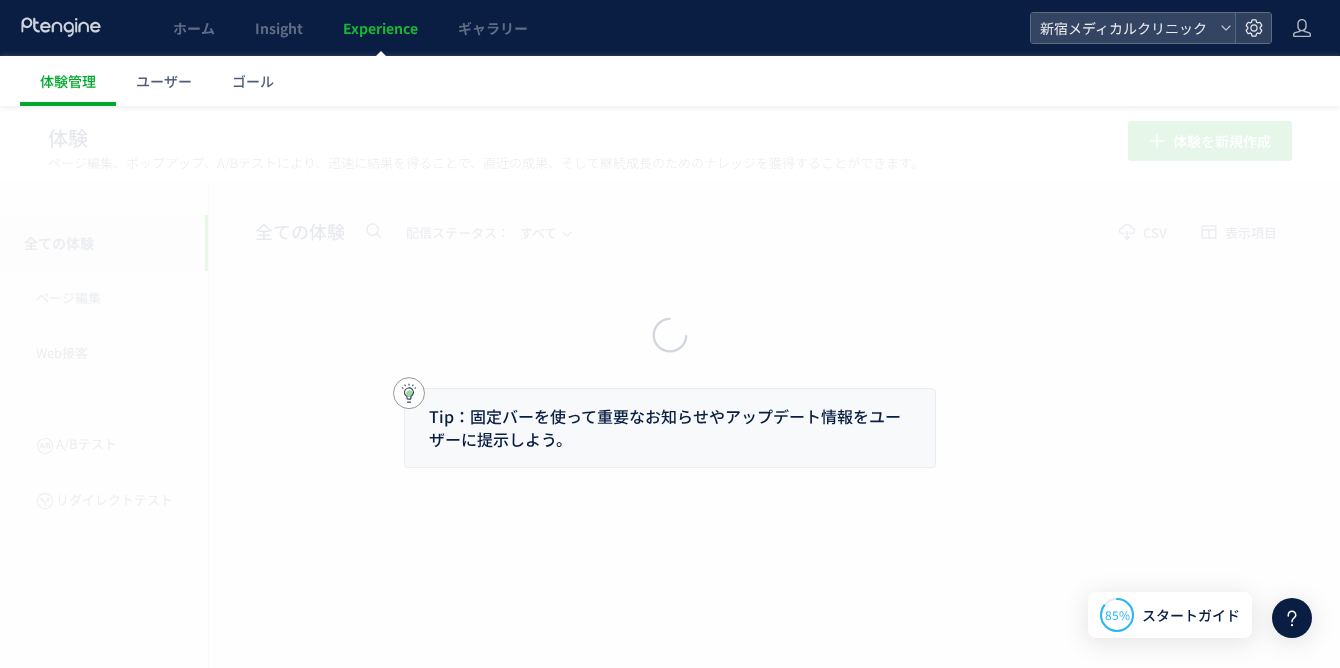 click 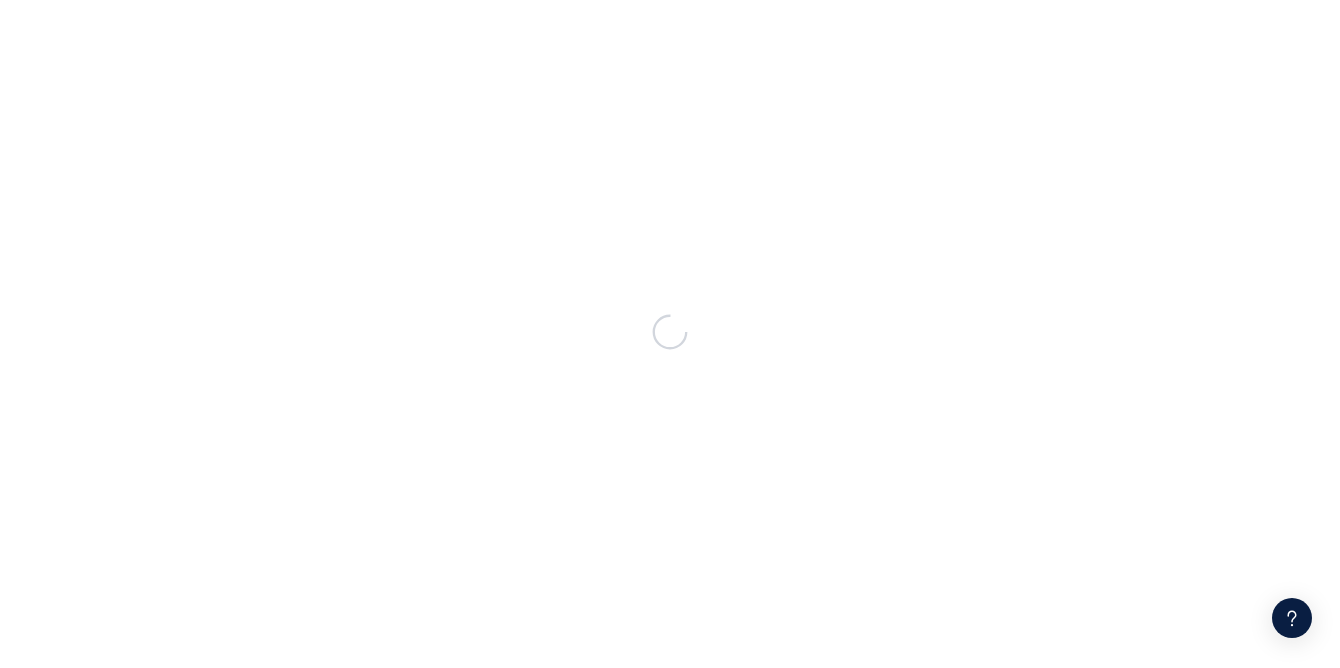 scroll, scrollTop: 0, scrollLeft: 0, axis: both 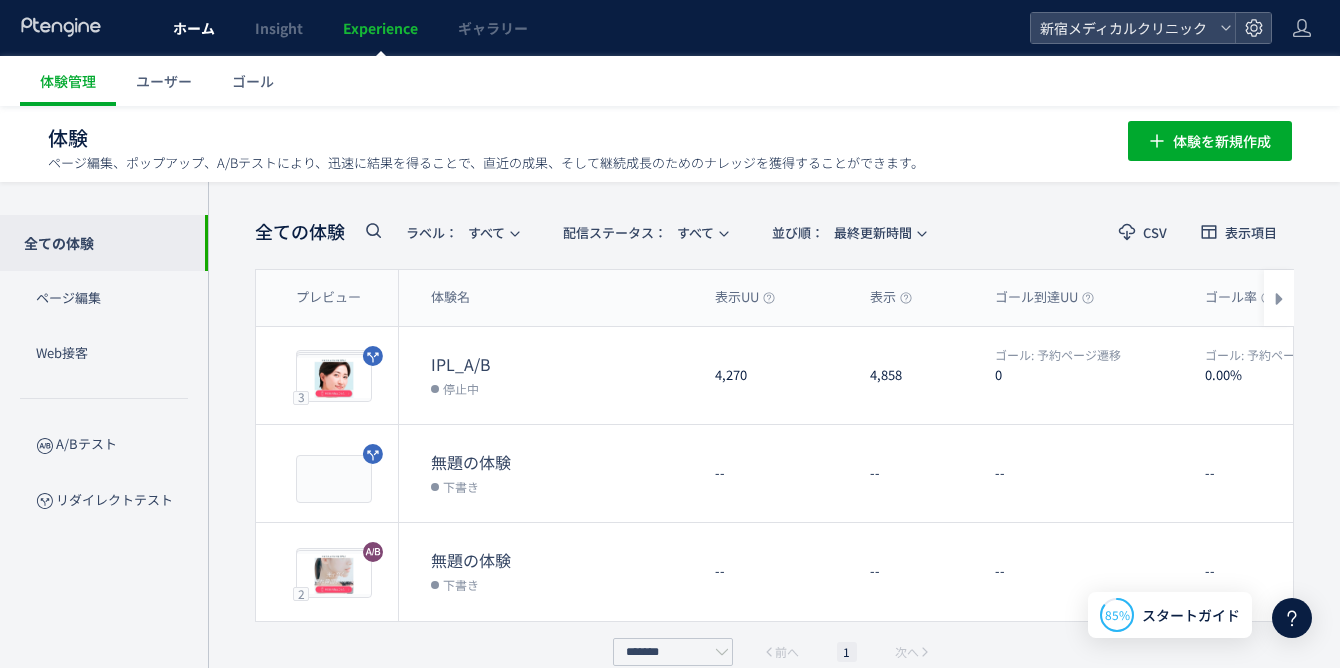 click on "ホーム" at bounding box center [194, 28] 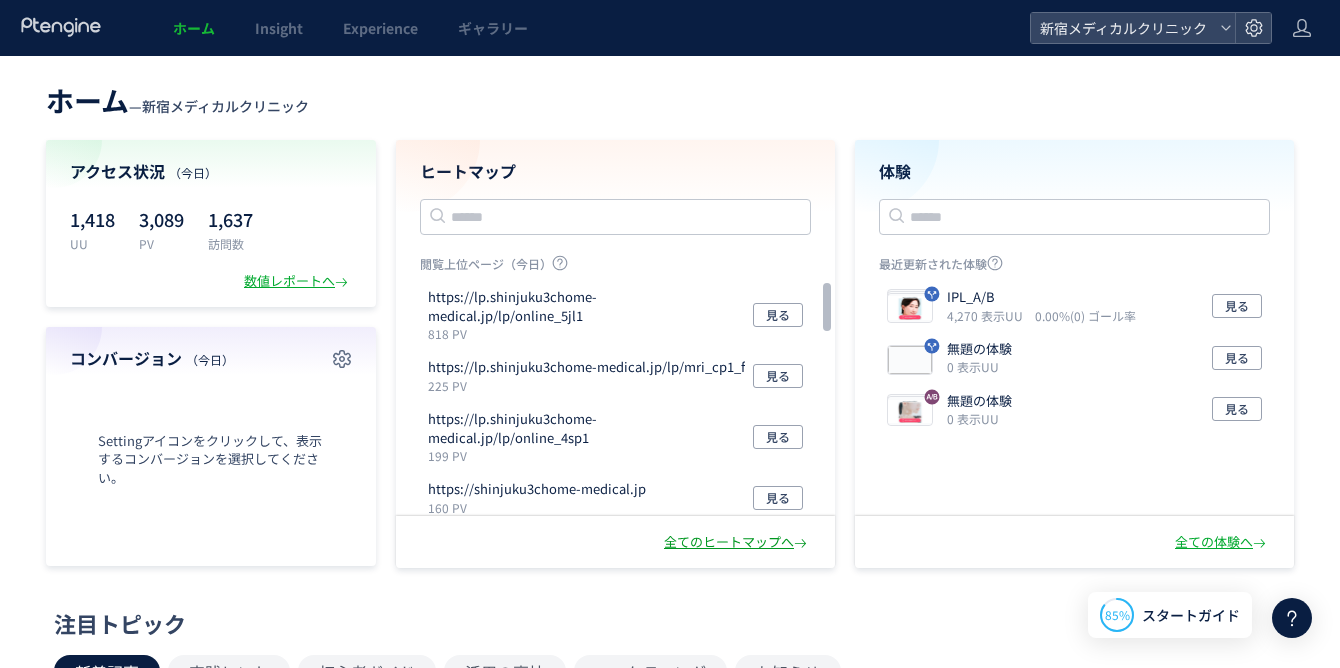 click on "全てのヒートマップへ" at bounding box center (737, 542) 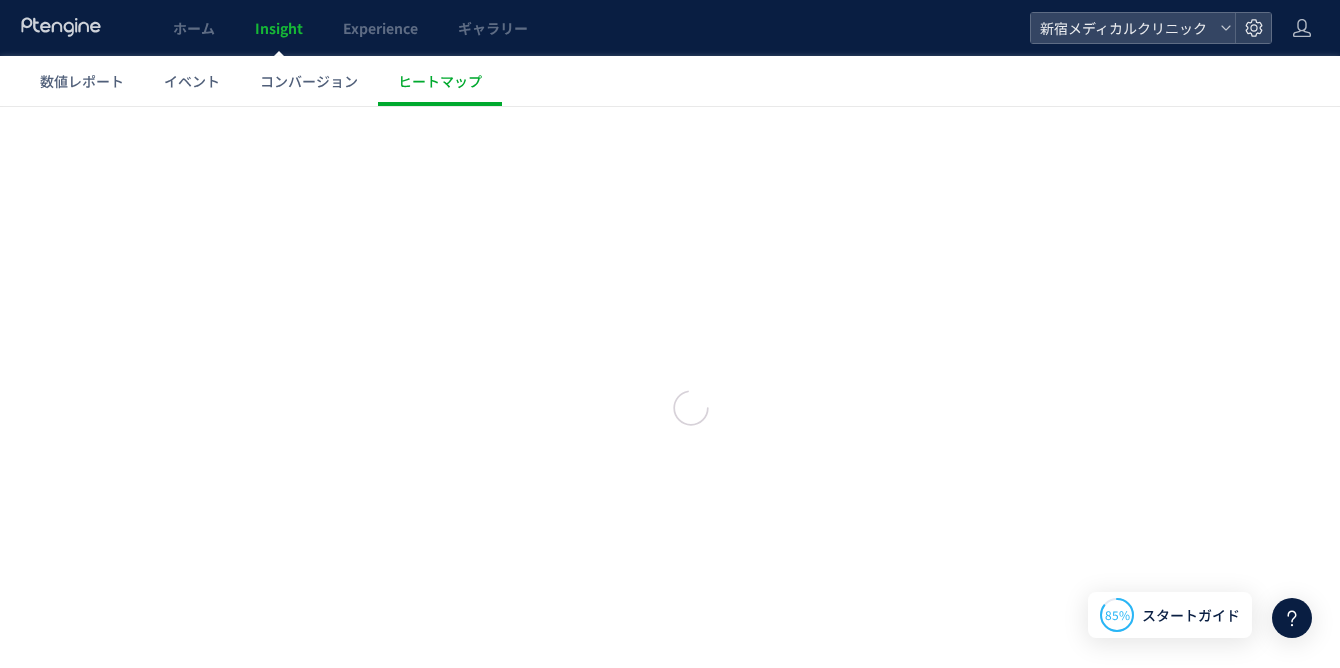 scroll, scrollTop: 0, scrollLeft: 0, axis: both 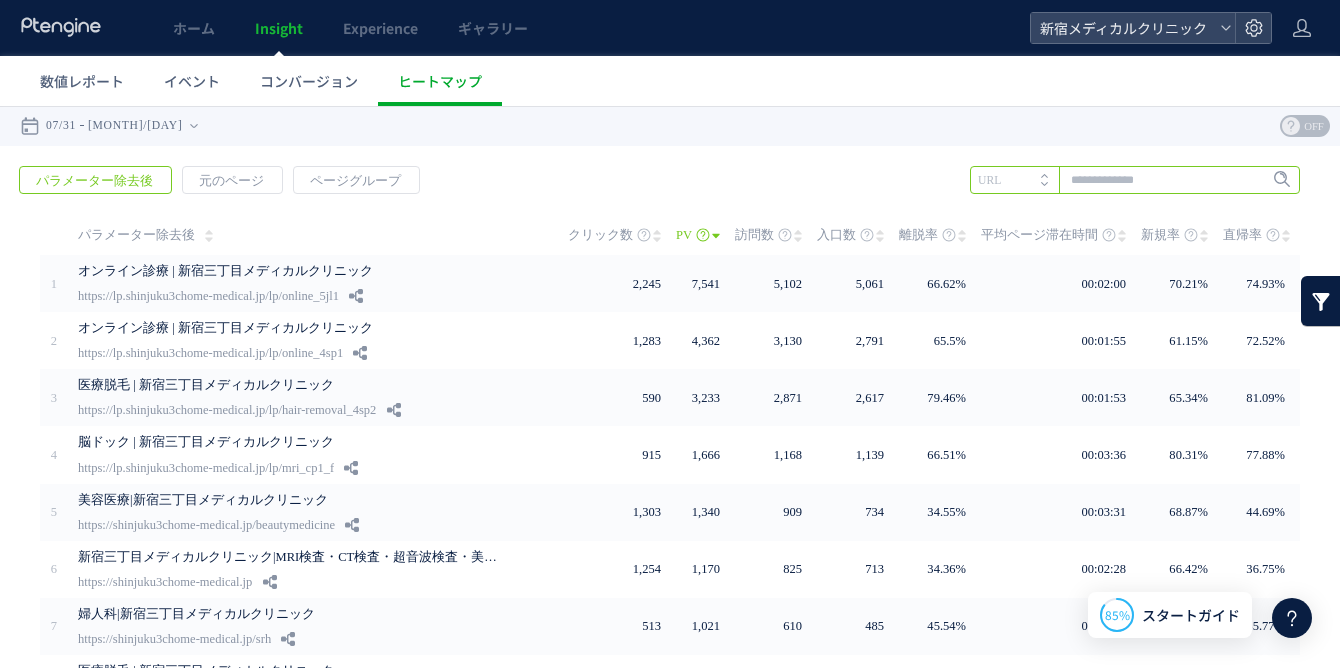 click at bounding box center [1135, 180] 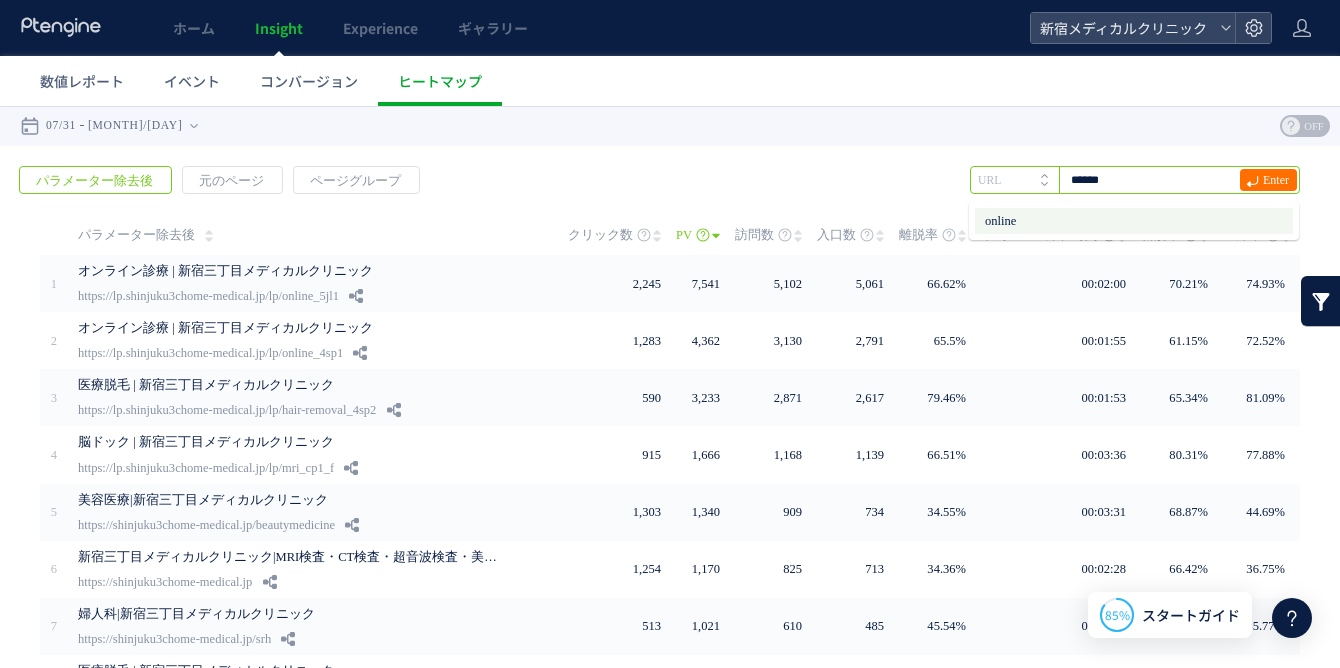 type on "******" 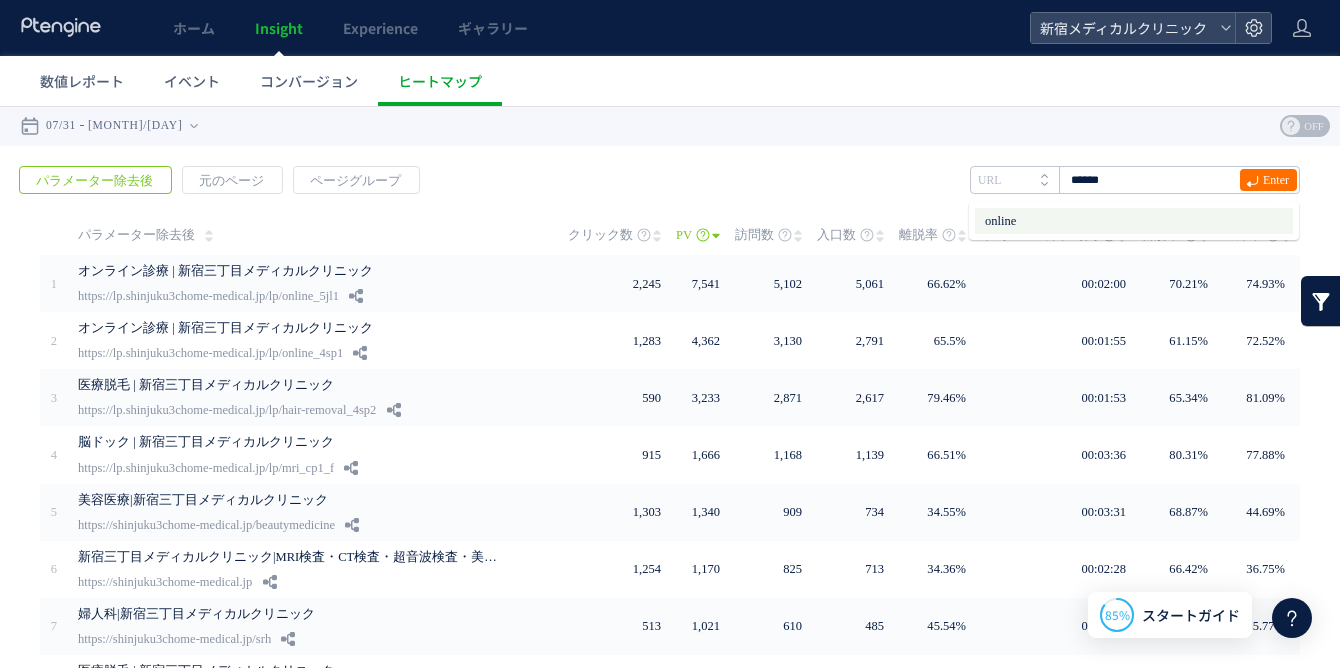 click on "online" at bounding box center (1134, 221) 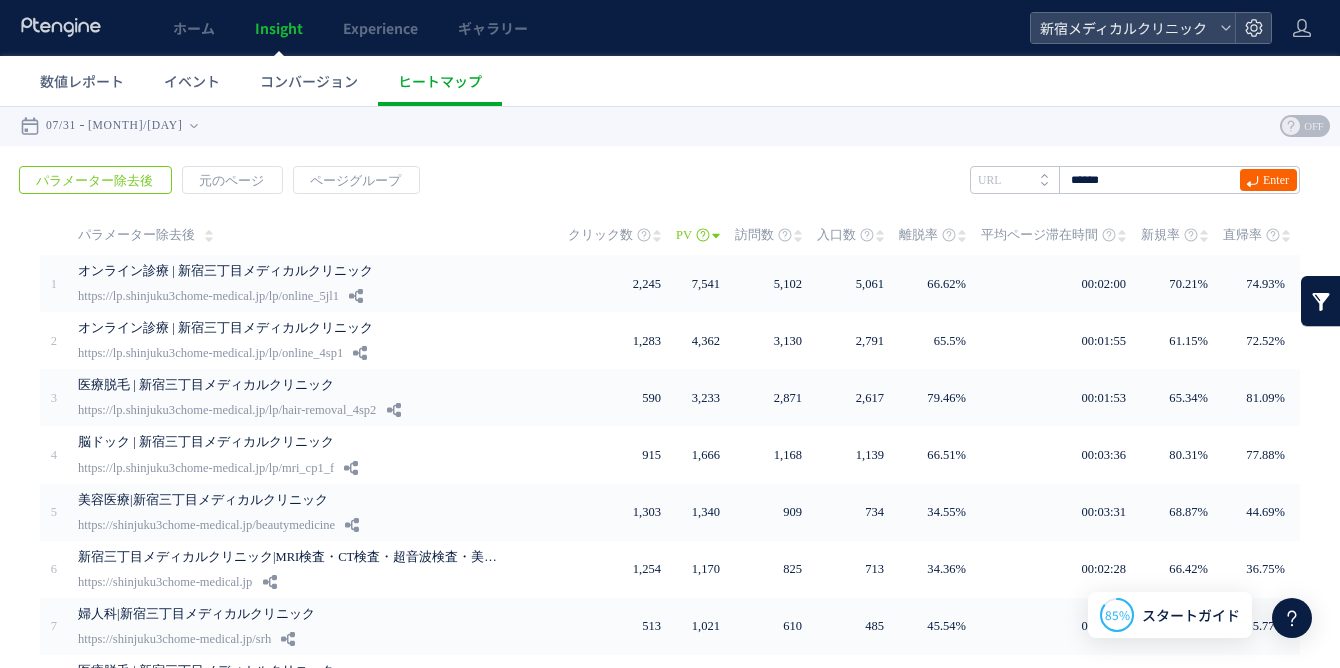 click on "Enter" at bounding box center [1268, 180] 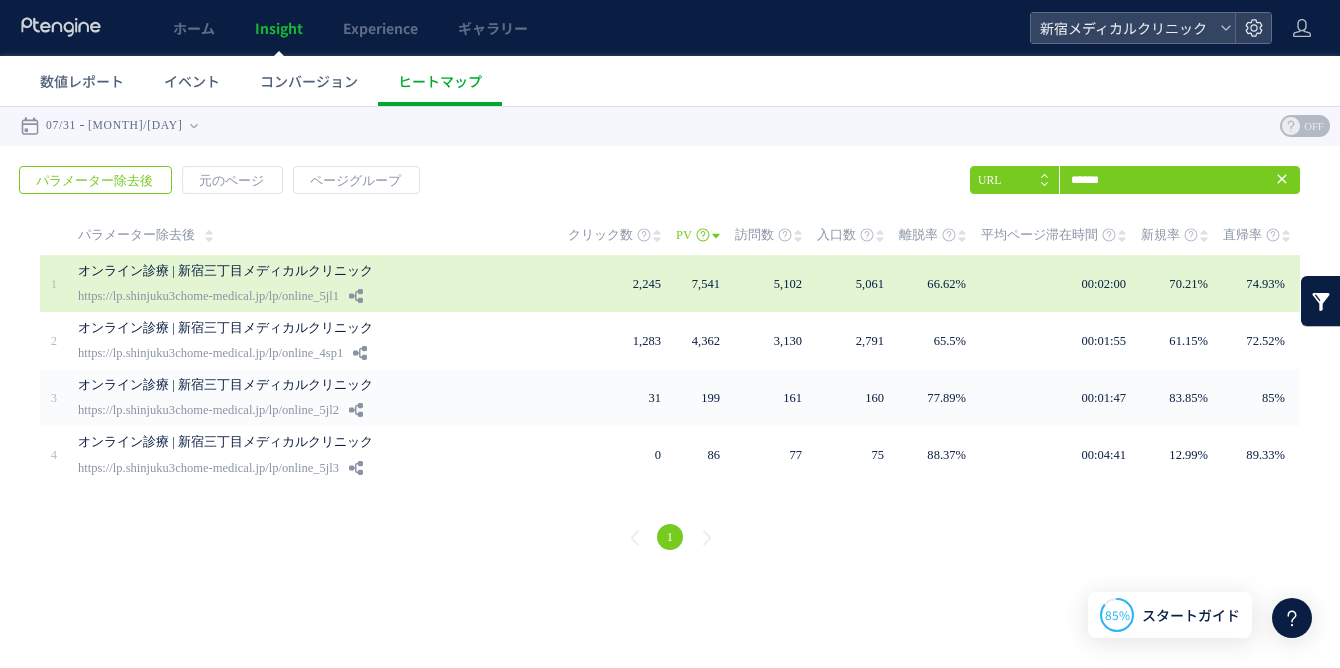 click on "オンライン診療 | 新宿三丁目メディカルクリニック" at bounding box center [288, 271] 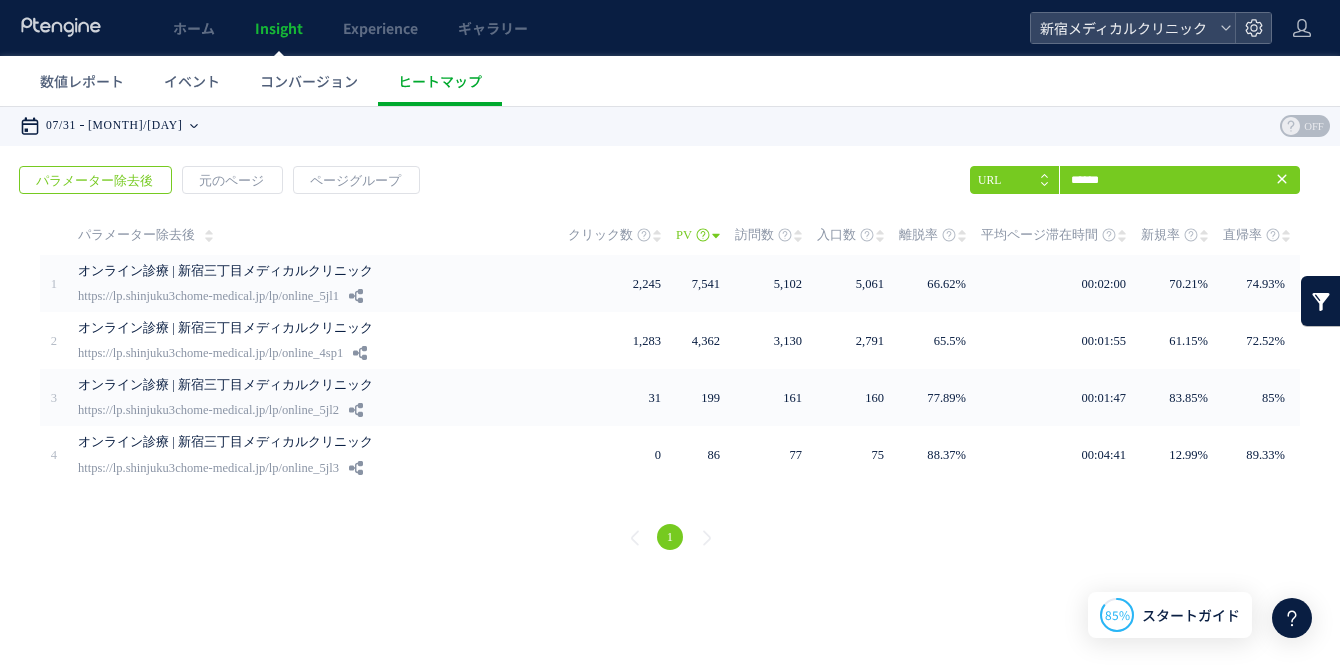 click on "07/31
08/06" at bounding box center [115, 126] 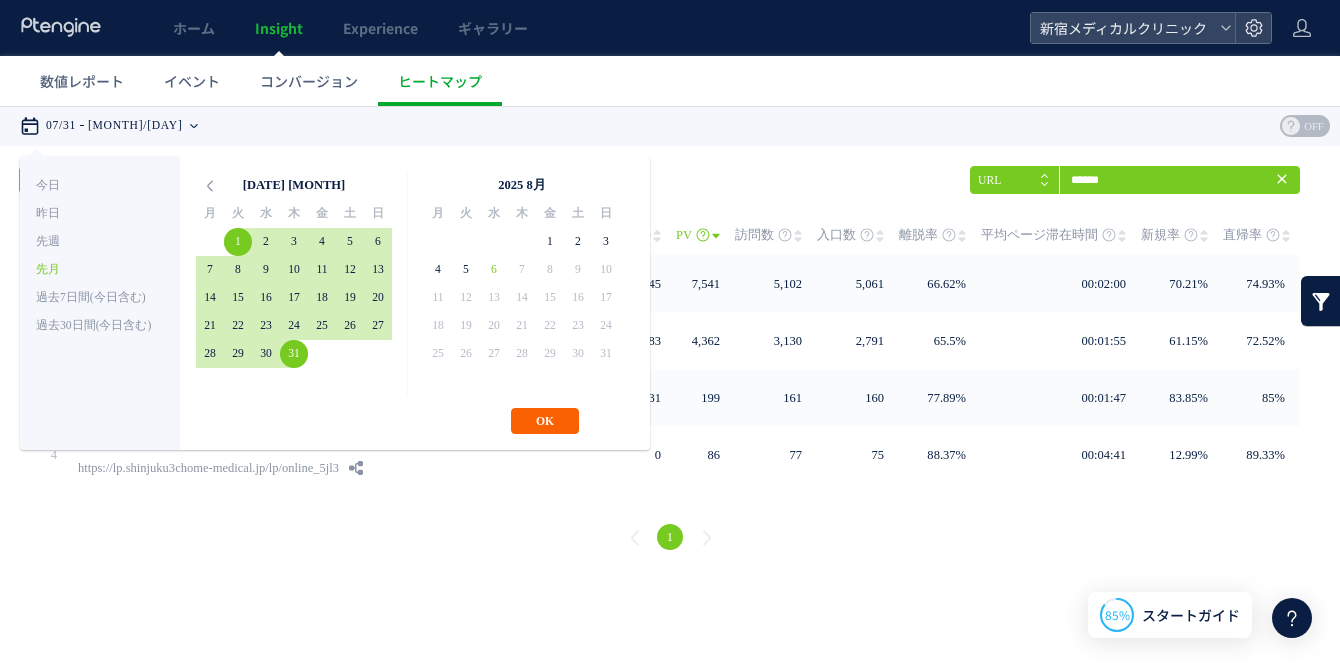 click on "OK" at bounding box center (545, 421) 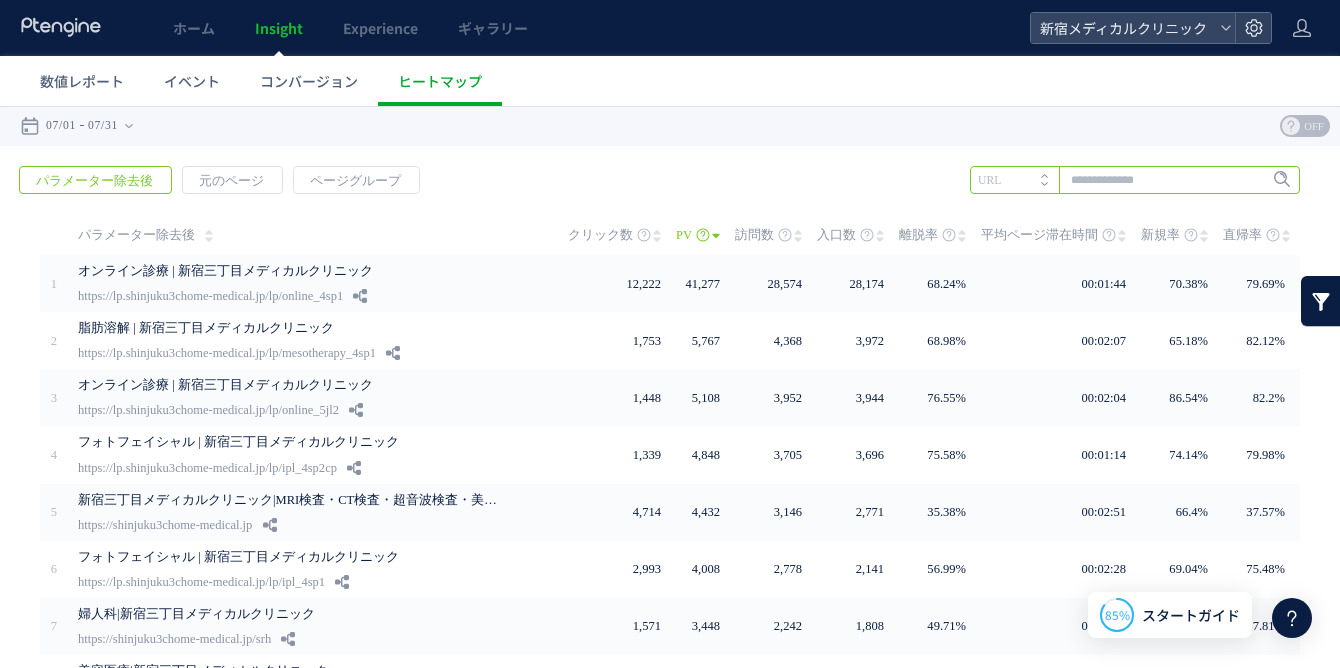 click at bounding box center [1135, 180] 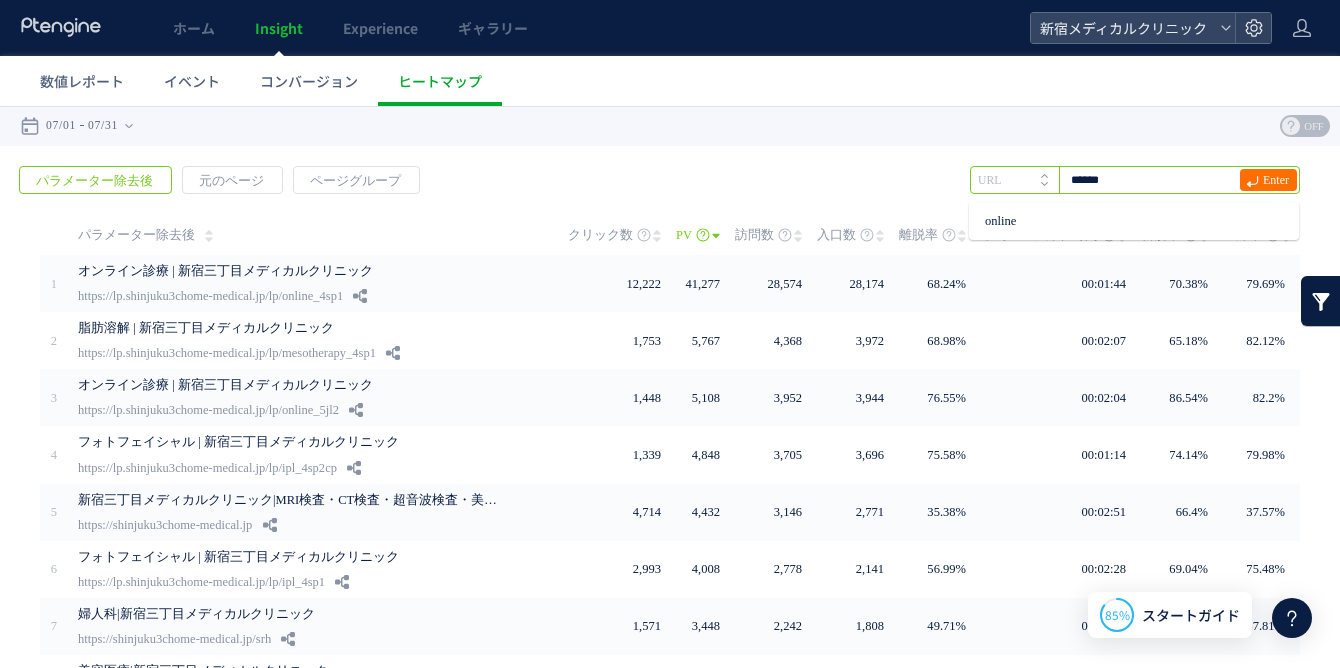 type on "******" 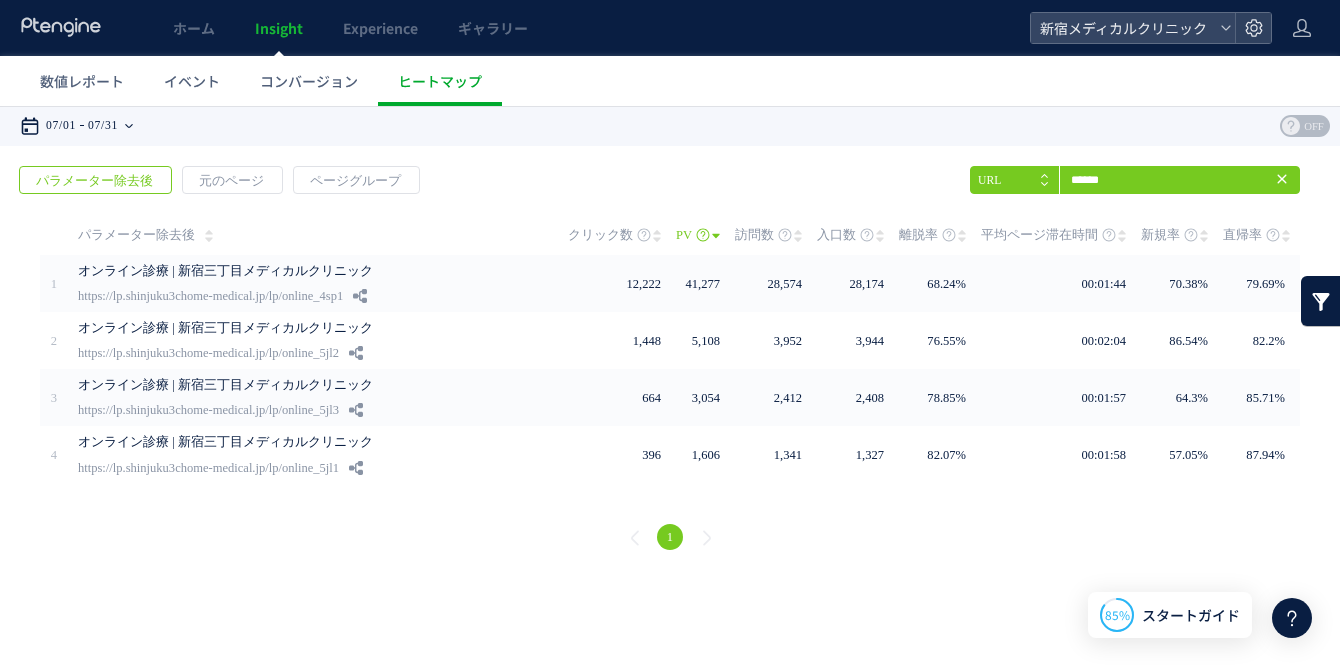click on "07/31" at bounding box center (103, 126) 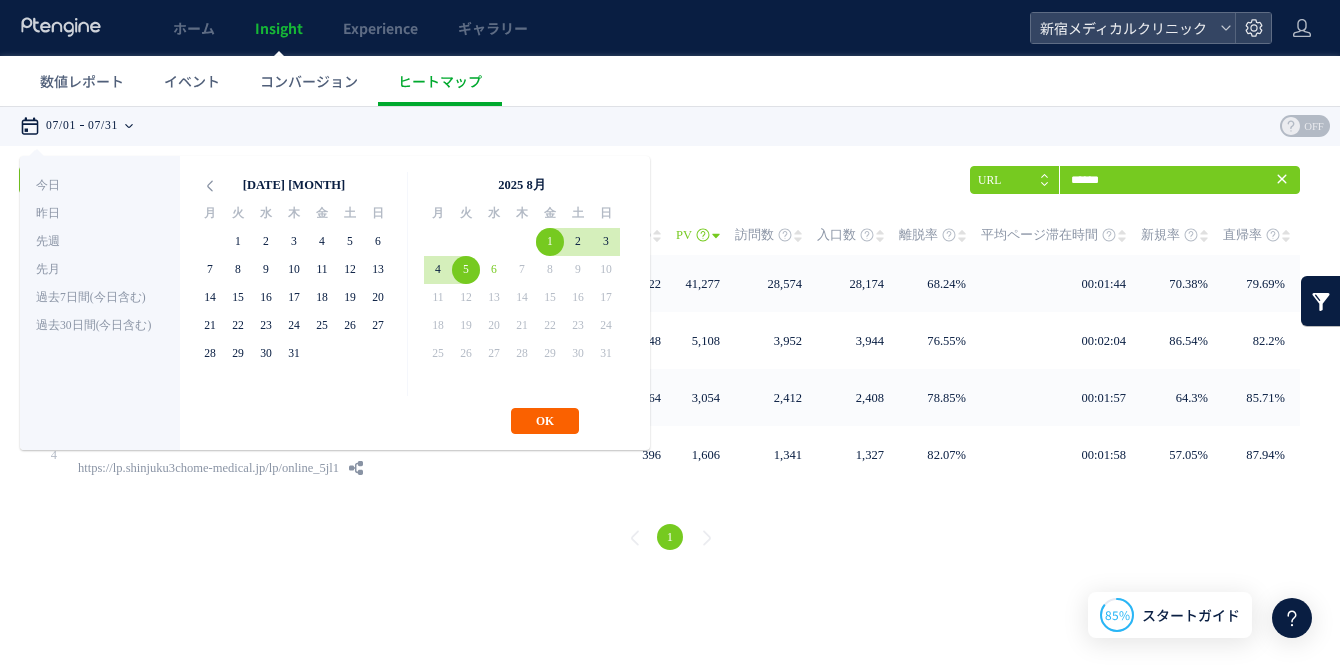 click on "OK" at bounding box center (545, 421) 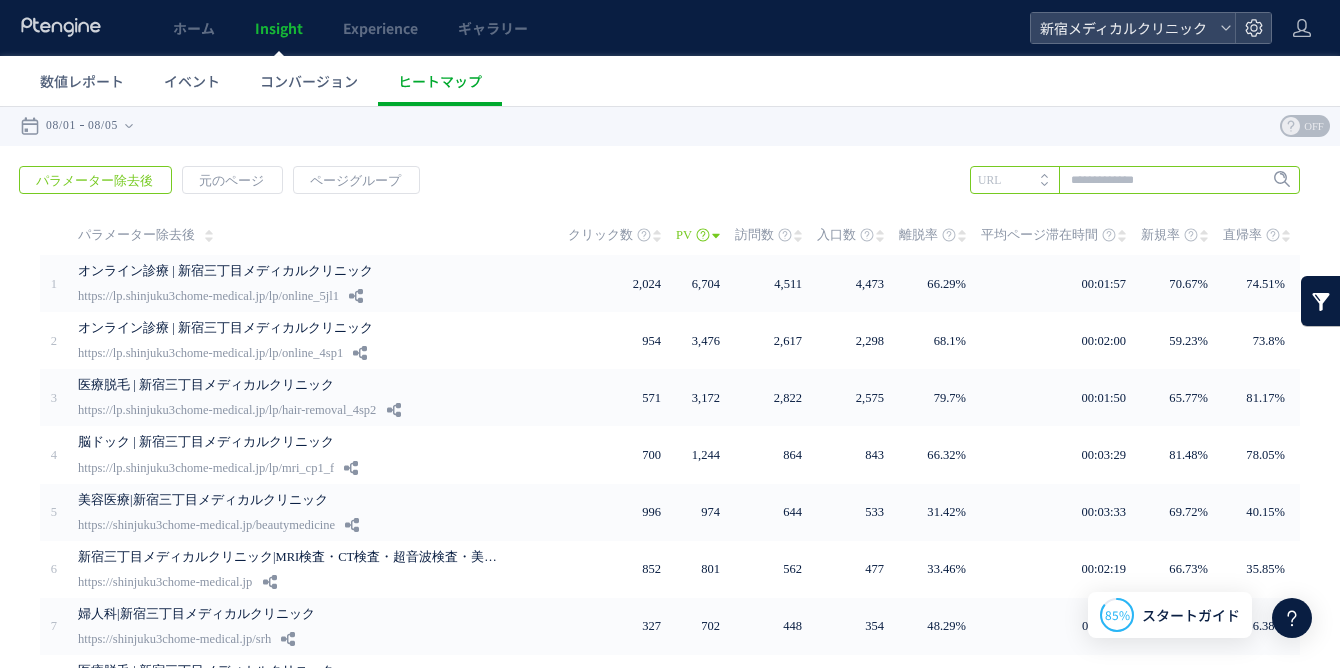 click at bounding box center [1135, 180] 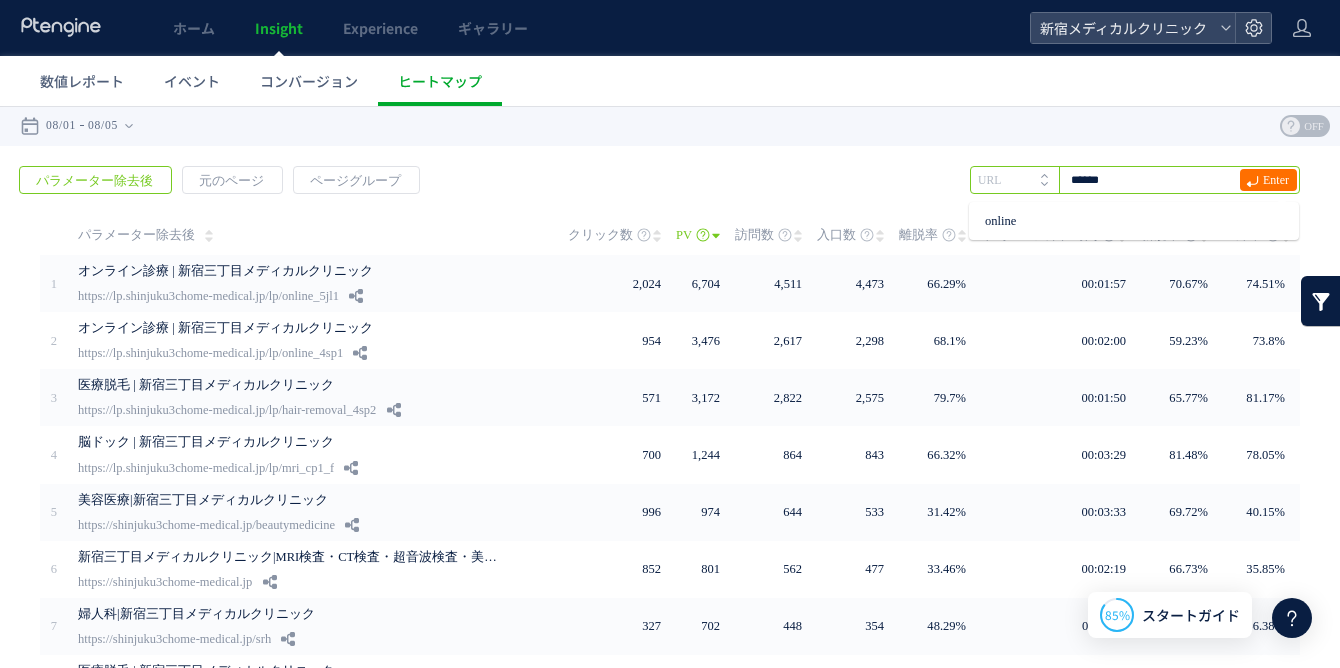 type on "******" 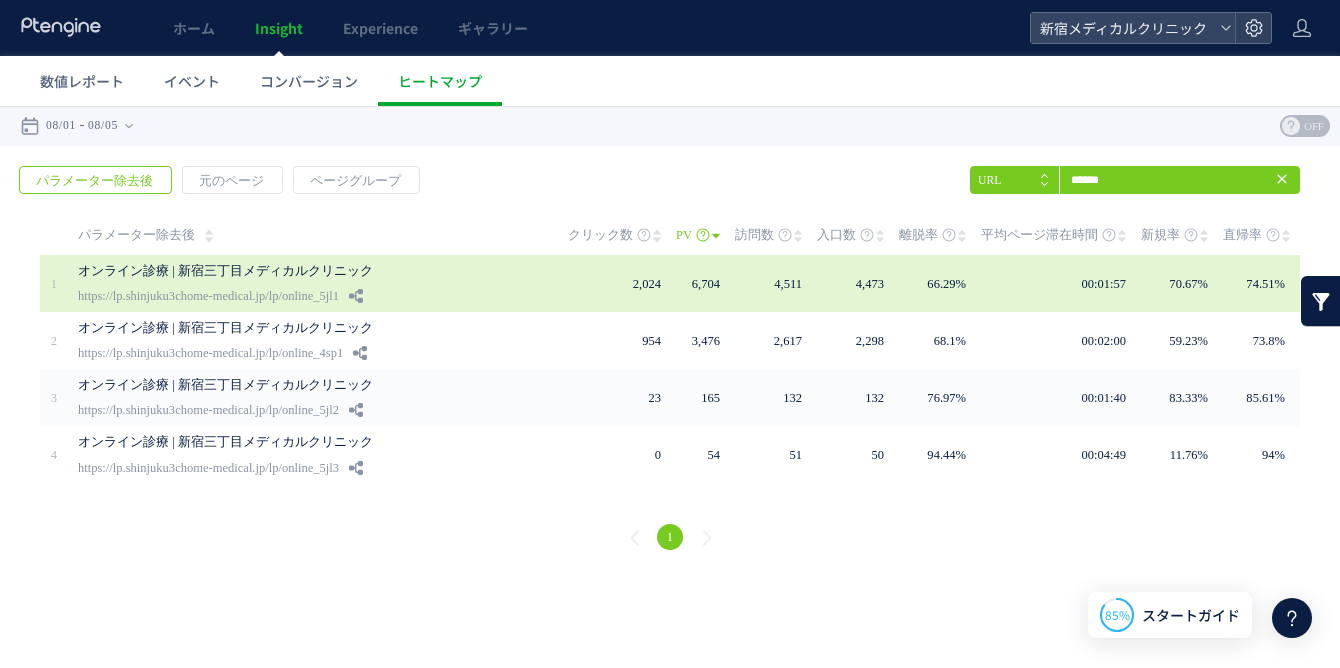 click on "6,704" at bounding box center (705, 283) 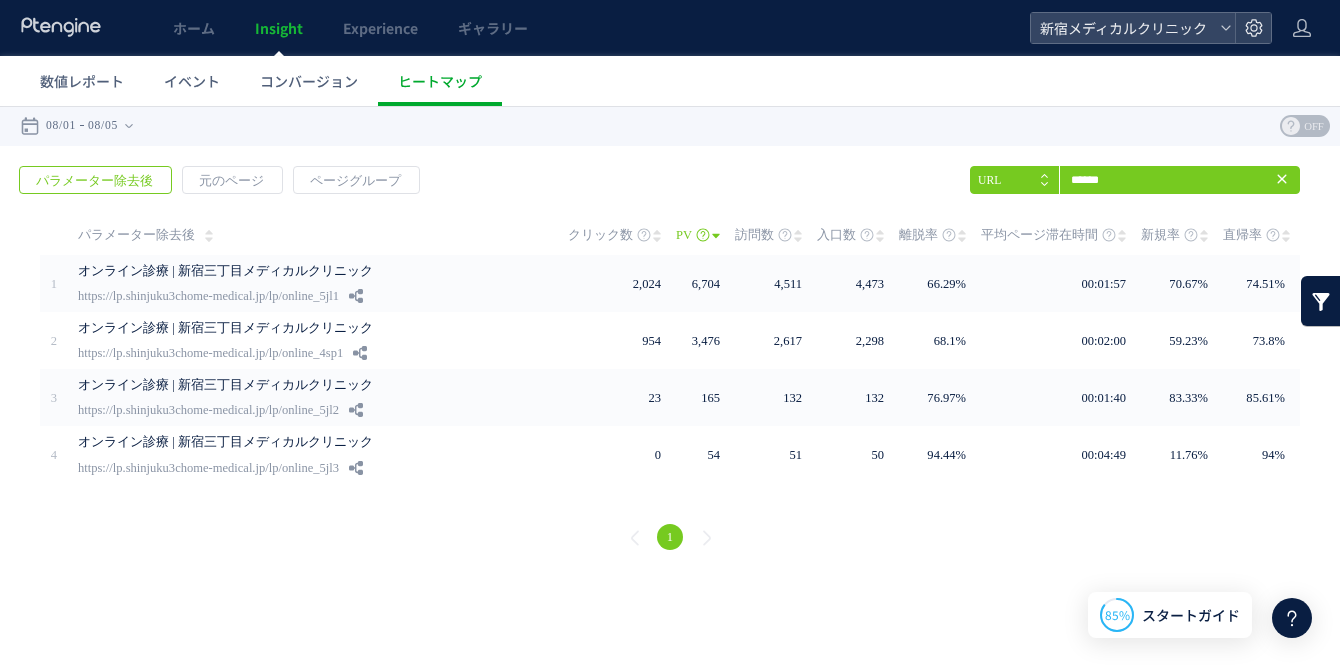 click on "Insight" at bounding box center [279, 28] 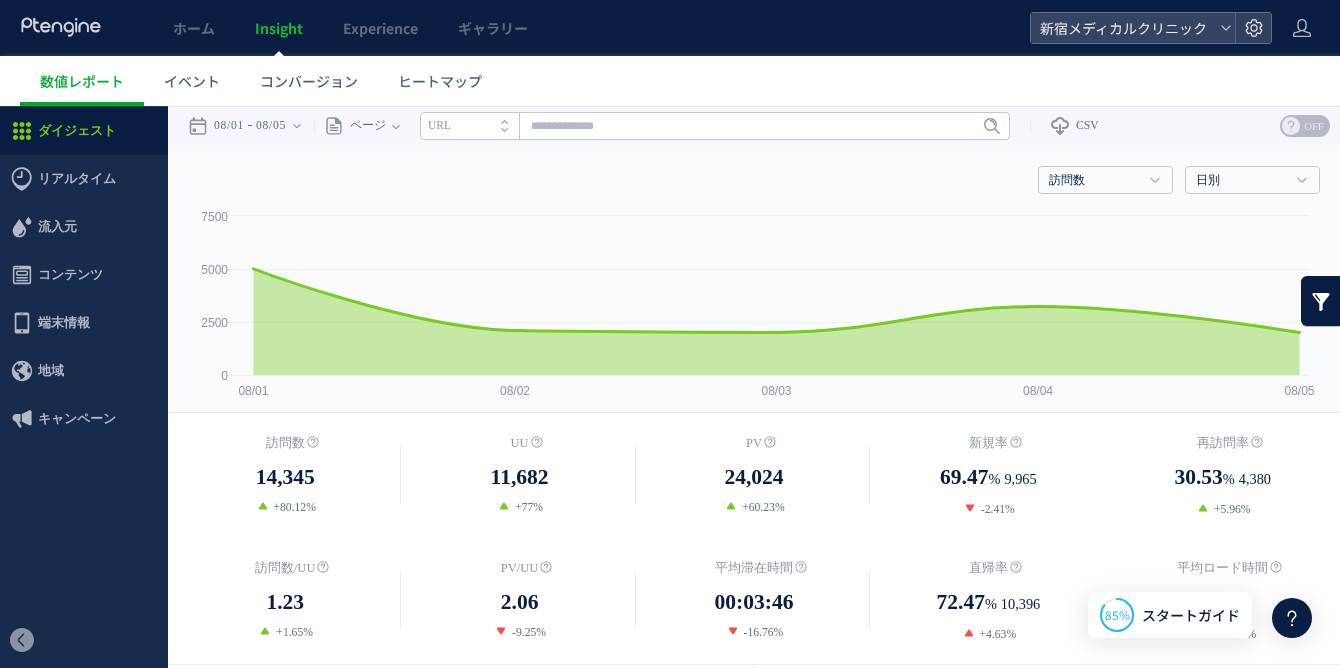 click at bounding box center (61, 28) 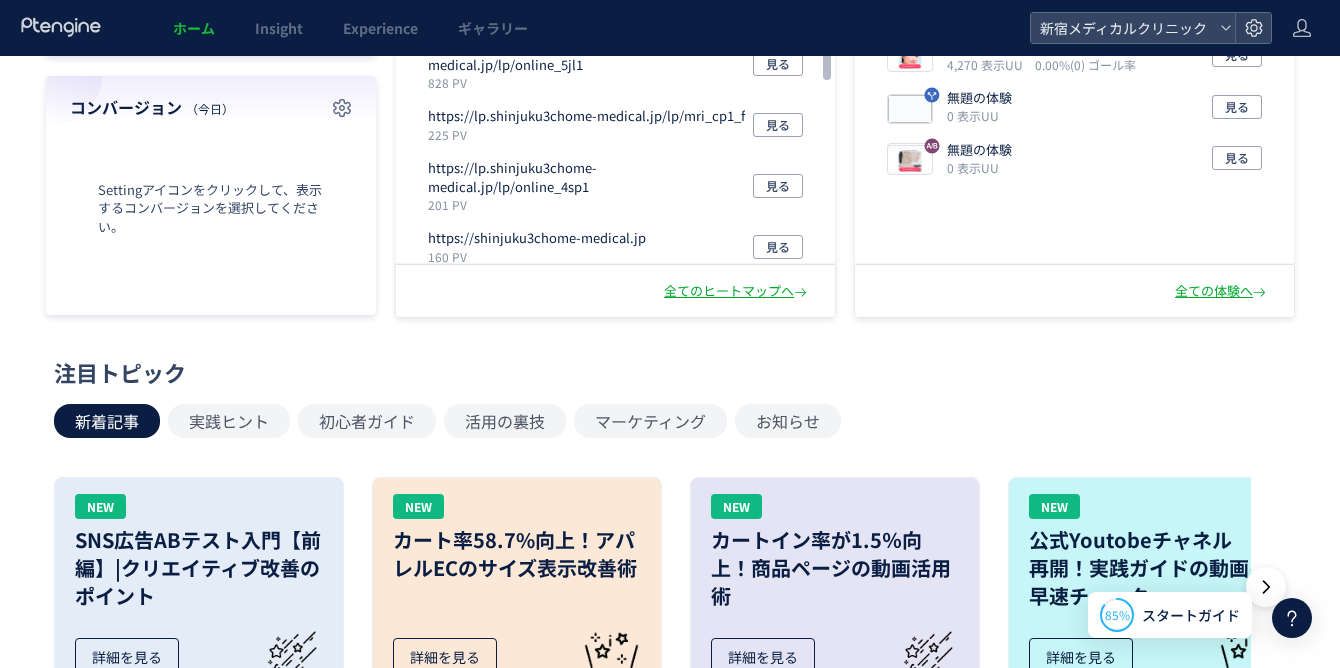 scroll, scrollTop: 0, scrollLeft: 0, axis: both 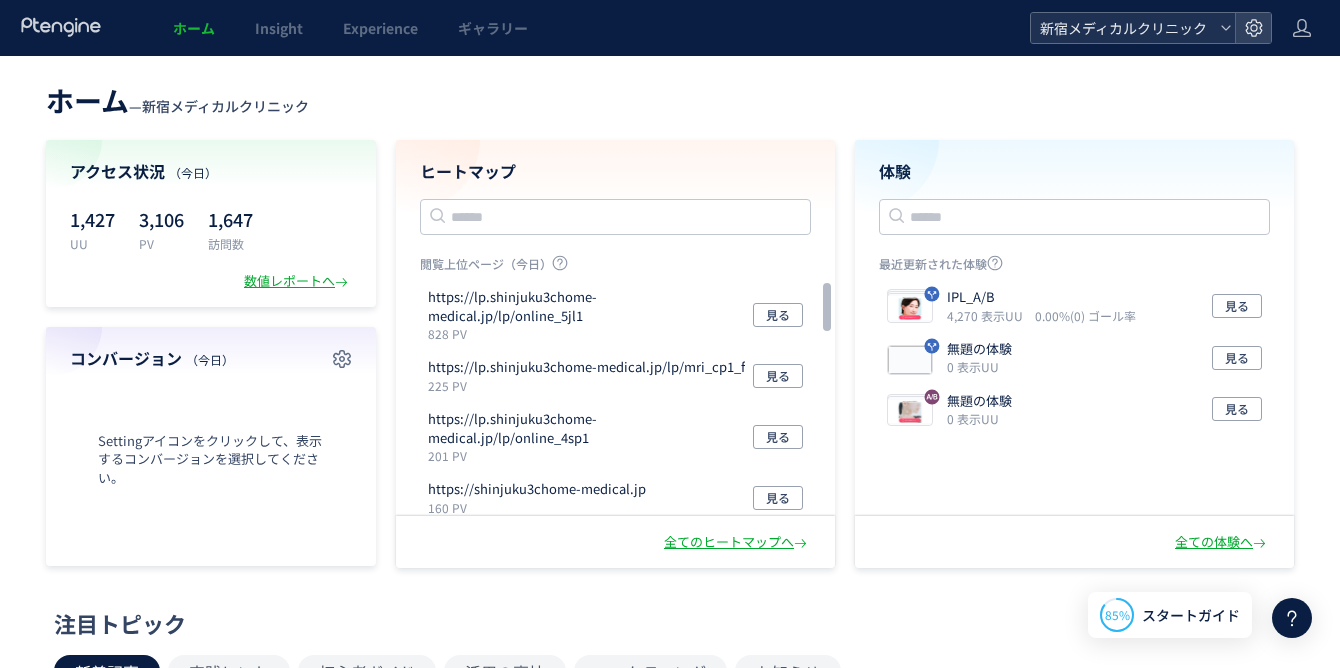 click on "新宿メディカルクリニック" at bounding box center [1123, 28] 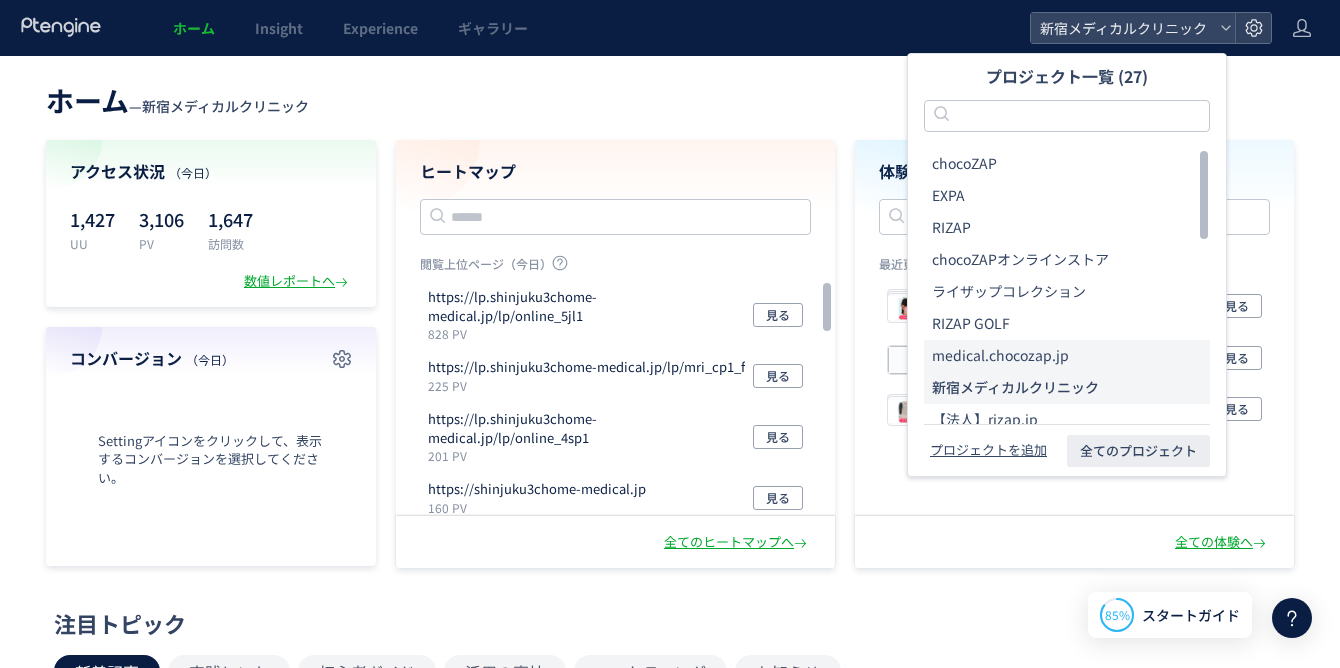 click on "medical.chocozap.jp" at bounding box center (1000, 356) 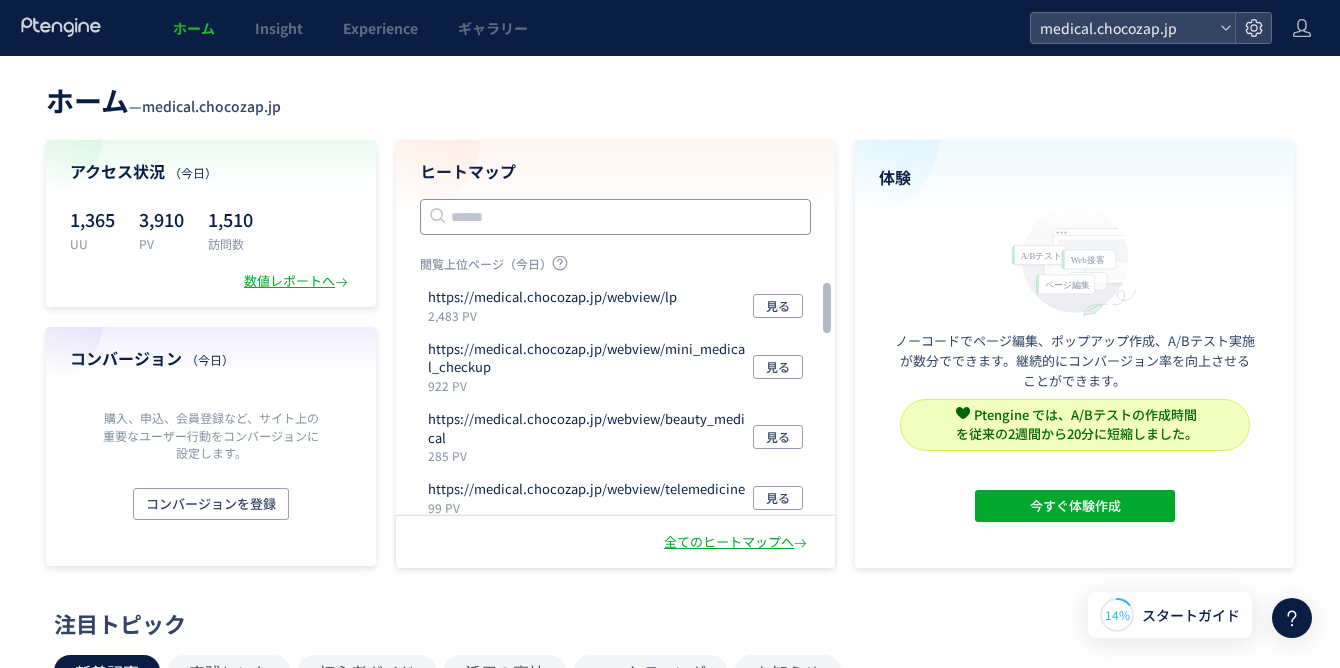 click 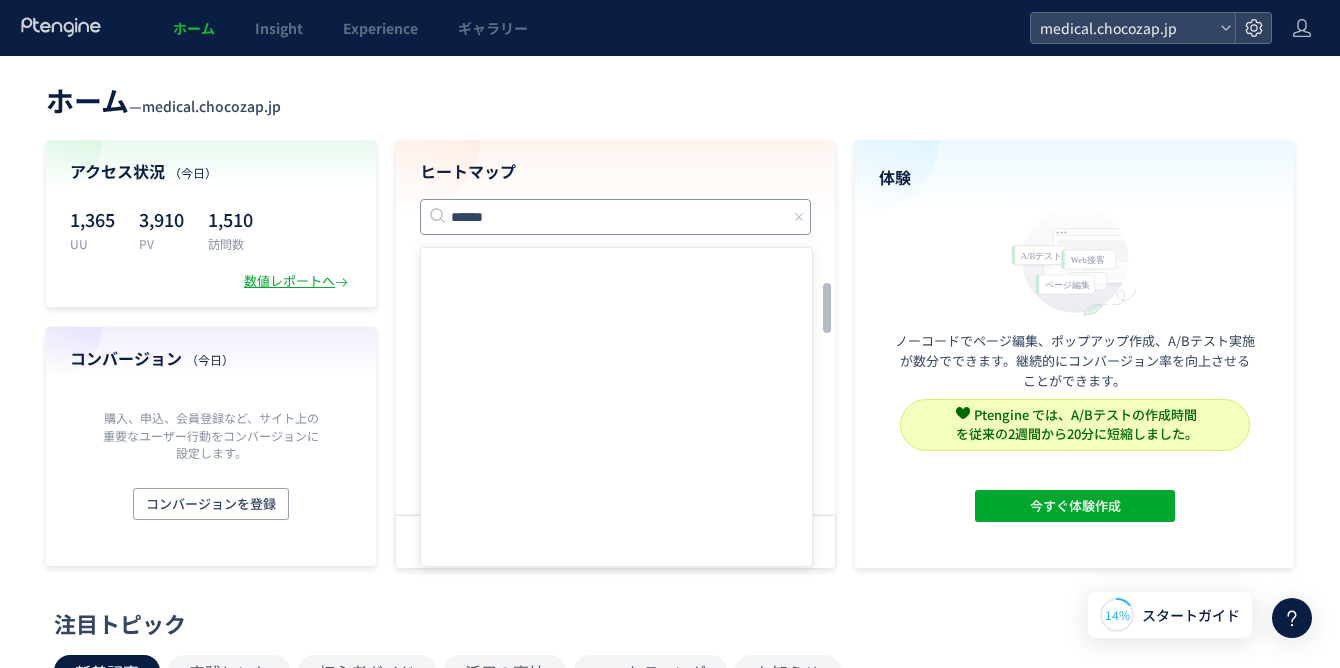 type on "******" 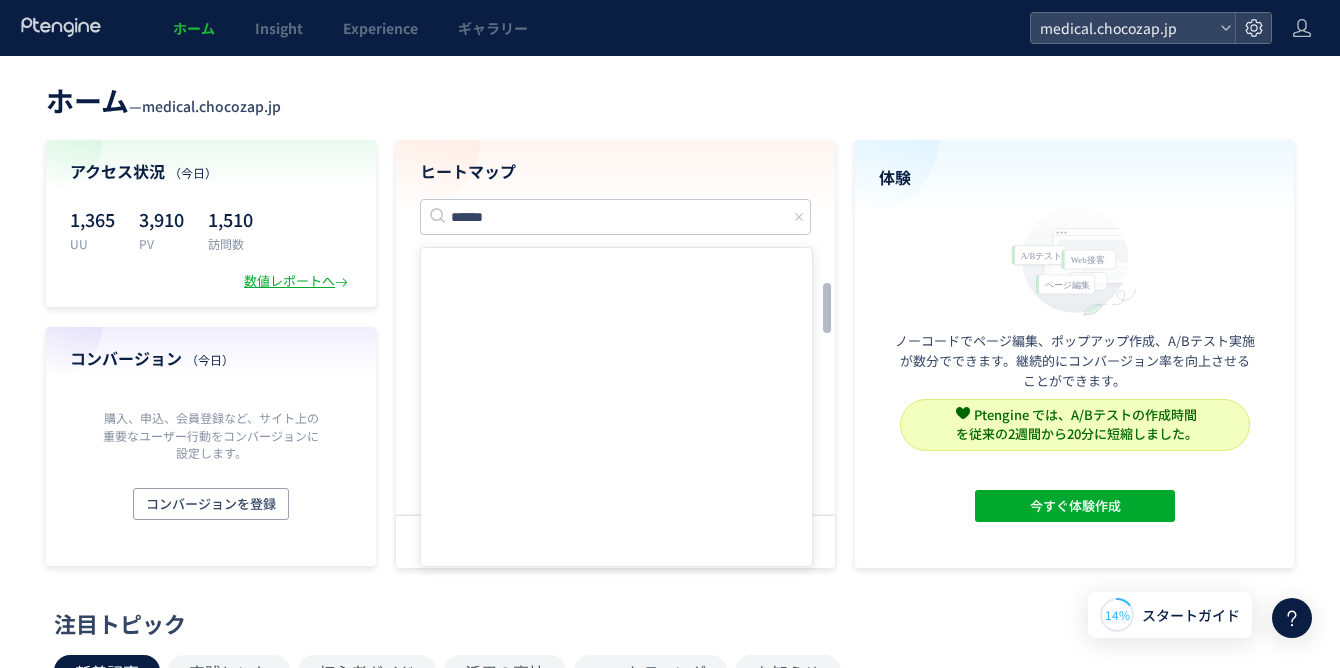 click on "ヒートマップ ****** https://medical.chocozap.jp/webview/lp https://medical.chocozap.jp/webview/mini_medical_checkup https://medical.chocozap.jp/webview/mini_medical_checkup?utm_campaign=20250804we&utm_medium=wmail&utm_source=mail https://medical.chocozap.jp/webview/lp?utm_source=app&utm_medium=banner&utm_content=bottom&category=medical&caseno=147 https://medical.chocozap.jp/webview/beauty_medical https://medical.chocozap.jp/webview/telemedicine https://medical.chocozap.jp https://medical.chocozap.jp/webview/beauty_medical/IPL https://medical.chocozap.jp/ct https://medical.chocozap.jp/webview/mini_medical_checkup?utm_campaign=20250728we&utm_medium=wmail&utm_source=mail https://medical.chocozap.jp/mri https://medical.chocozap.jp/webview/mini_medical_checkup?utm_source=sns&utm_medium=line&utm_campaign=250713chocoline https://medical.chocozap.jp/price https://medical.chocozap.jp/faq https://medical.chocozap.jp/clinic https://medical.chocozap.jp/eco https://medical.chocozap.jp/servicepolicy/minidock 2,483 PV" 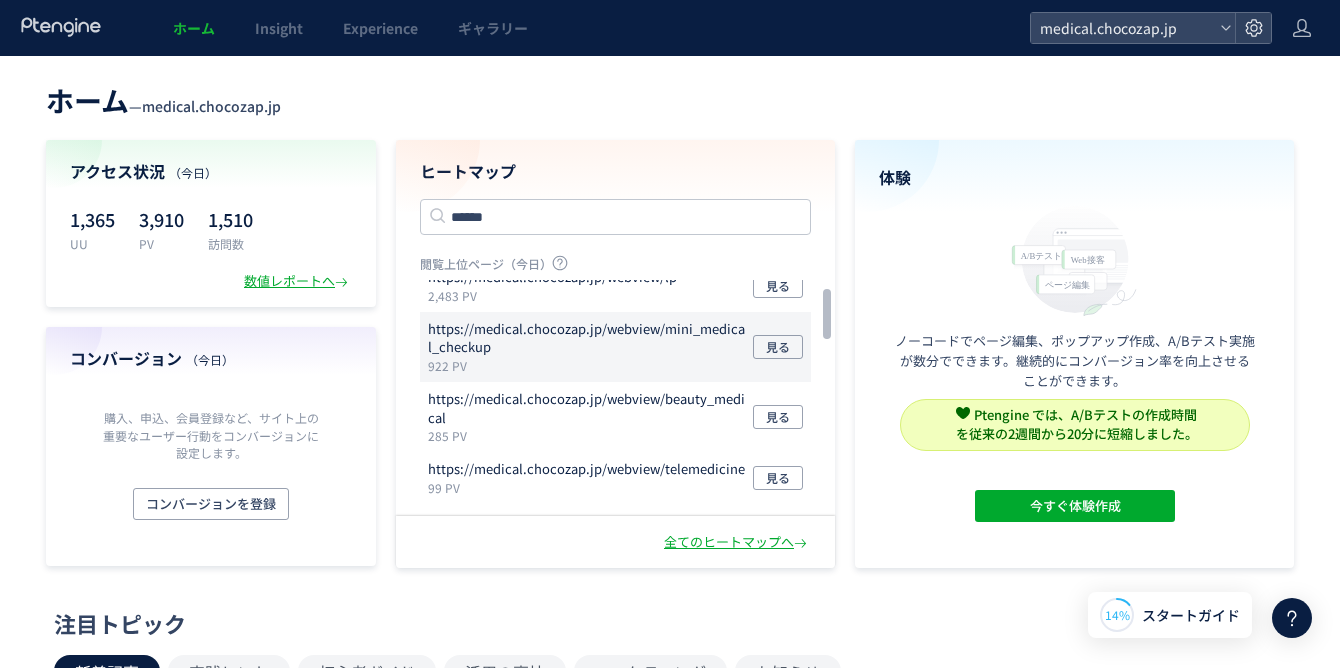 scroll, scrollTop: 30, scrollLeft: 0, axis: vertical 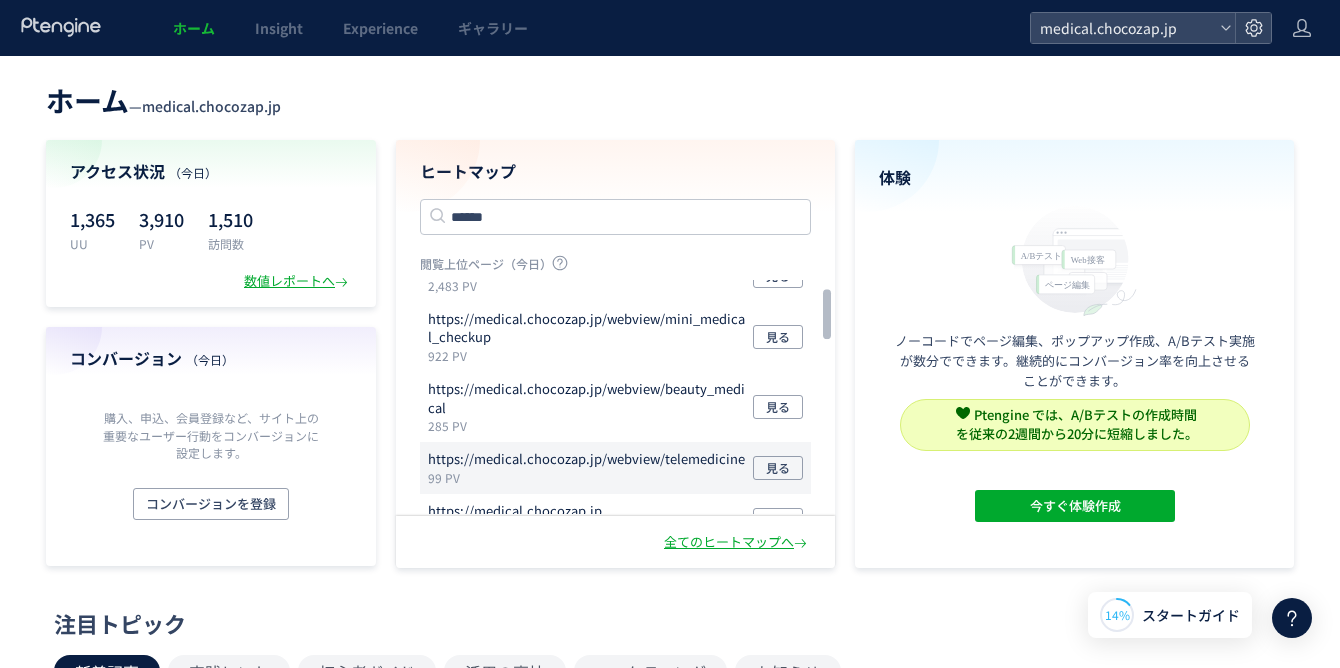 click on "99 PV" at bounding box center (590, 477) 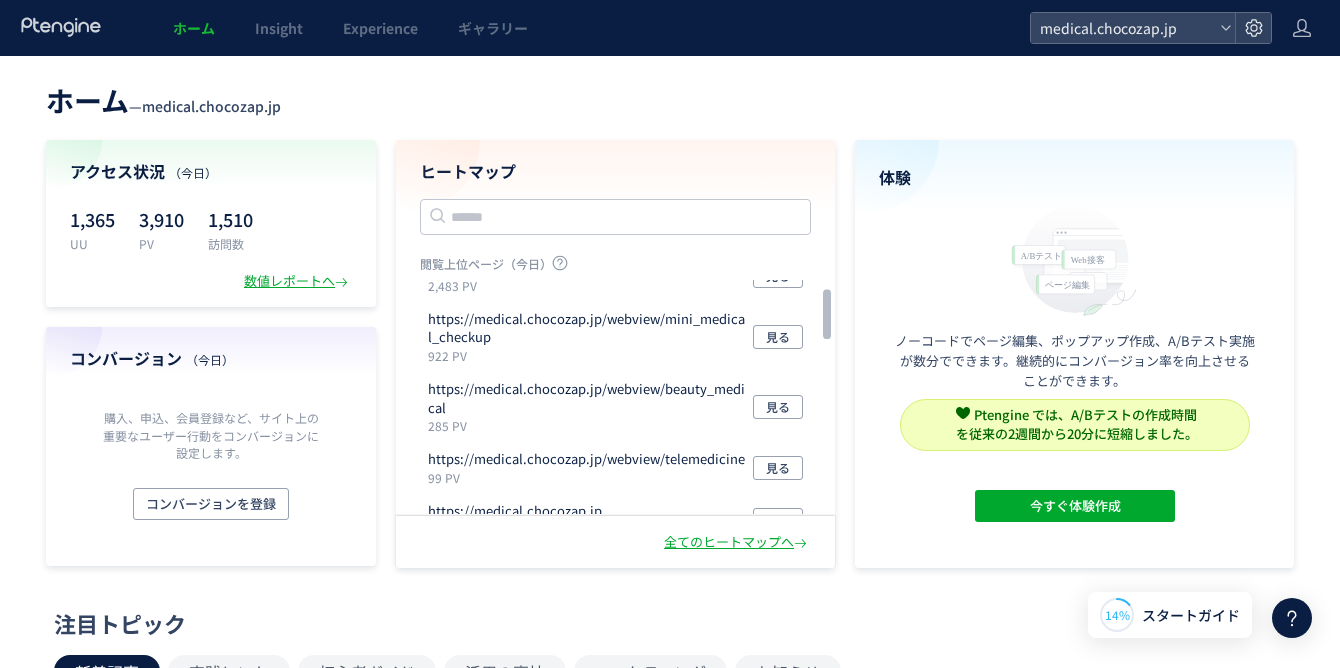 click 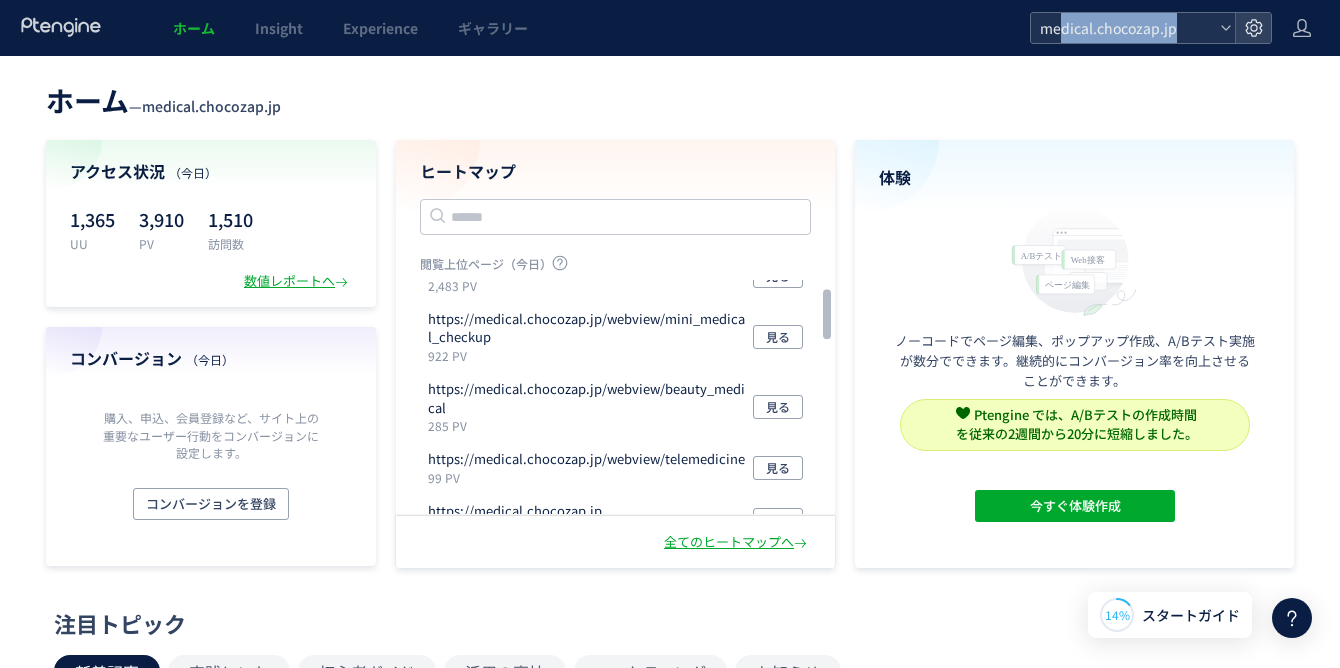 click on "medical.chocozap.jp" 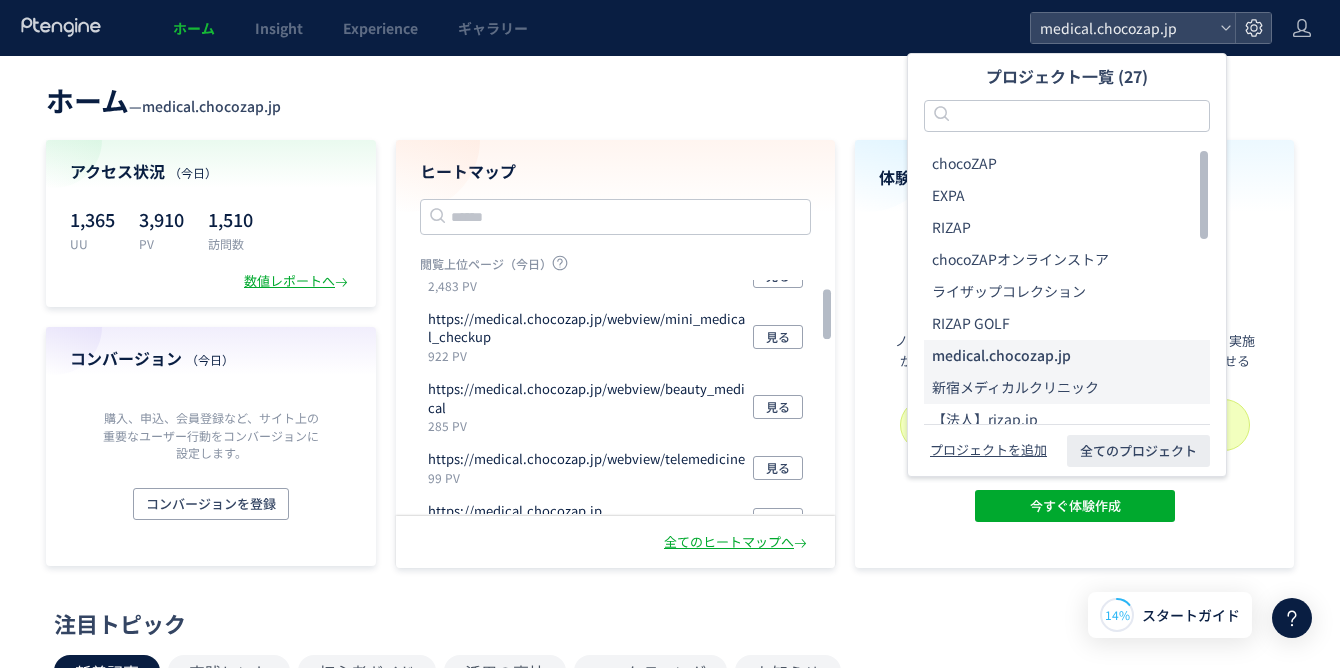 click on "新宿メディカルクリニック" at bounding box center [1015, 388] 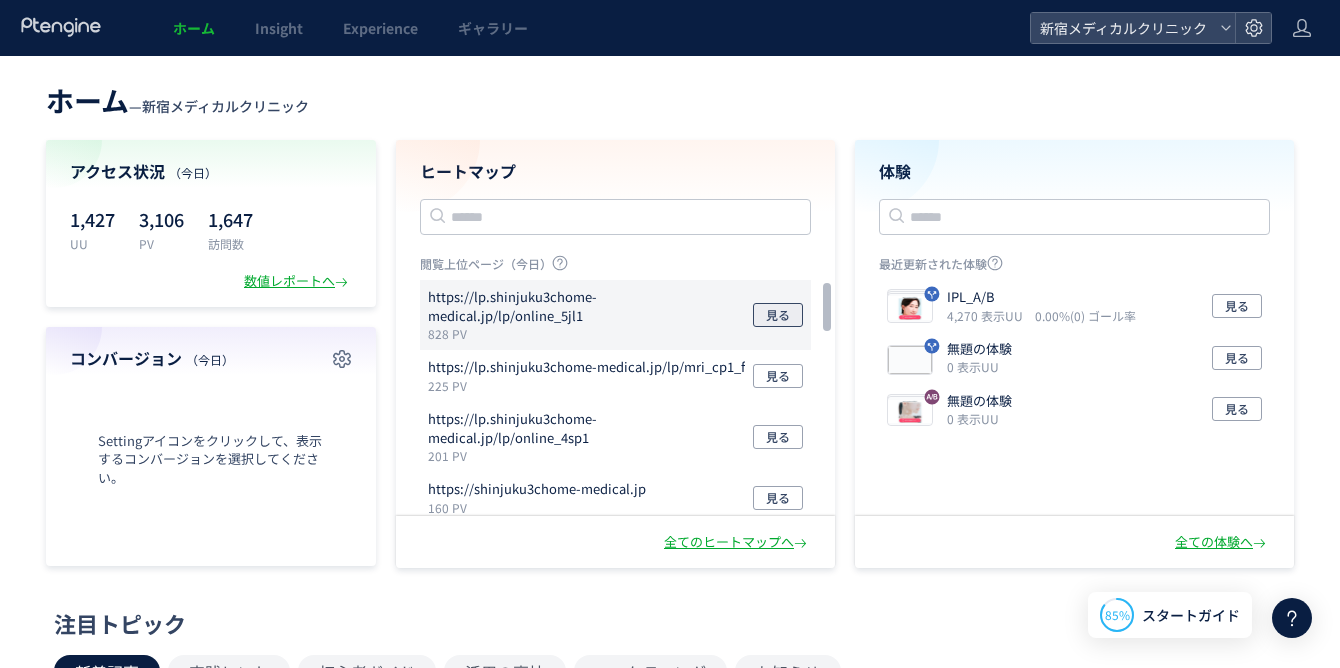 click on "見る" at bounding box center (778, 315) 